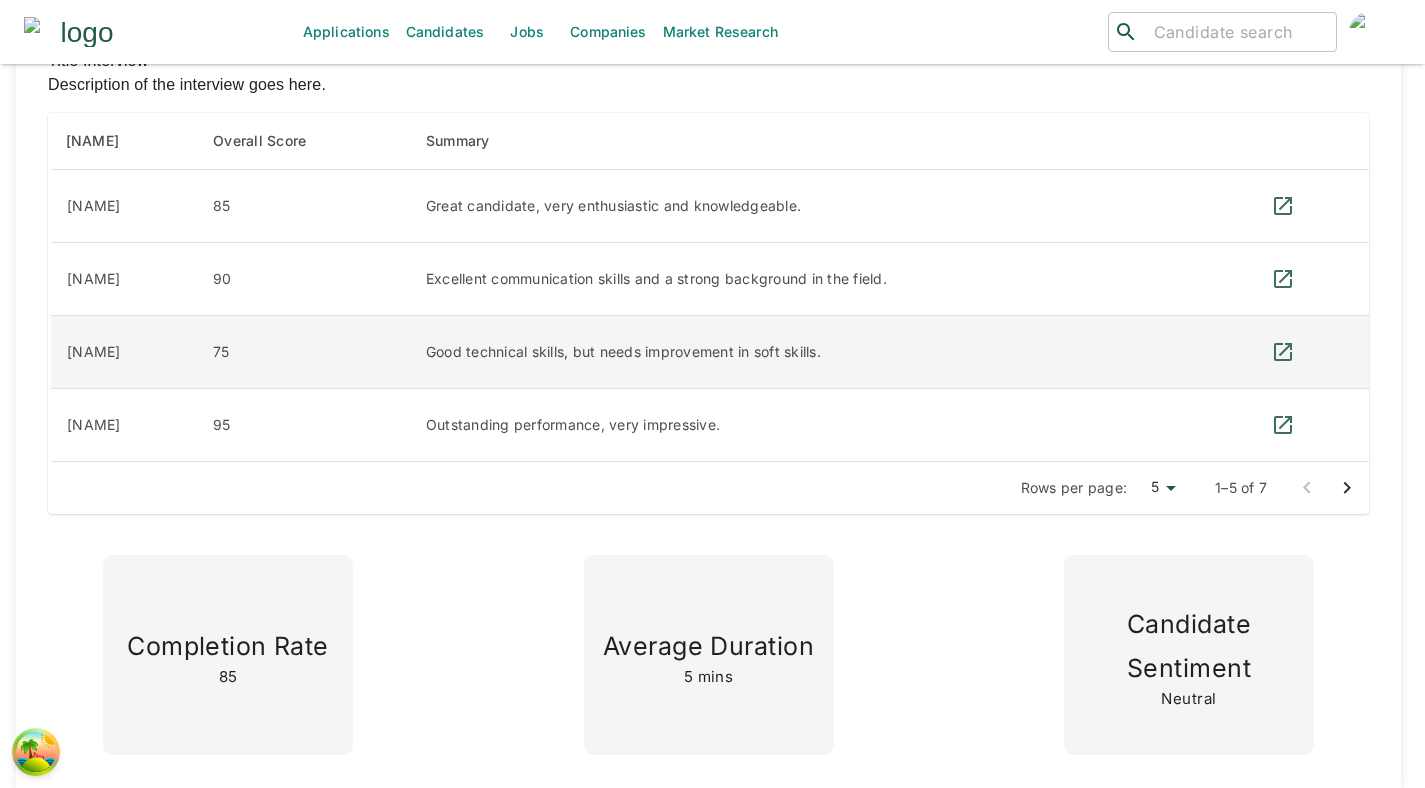 scroll, scrollTop: 0, scrollLeft: 0, axis: both 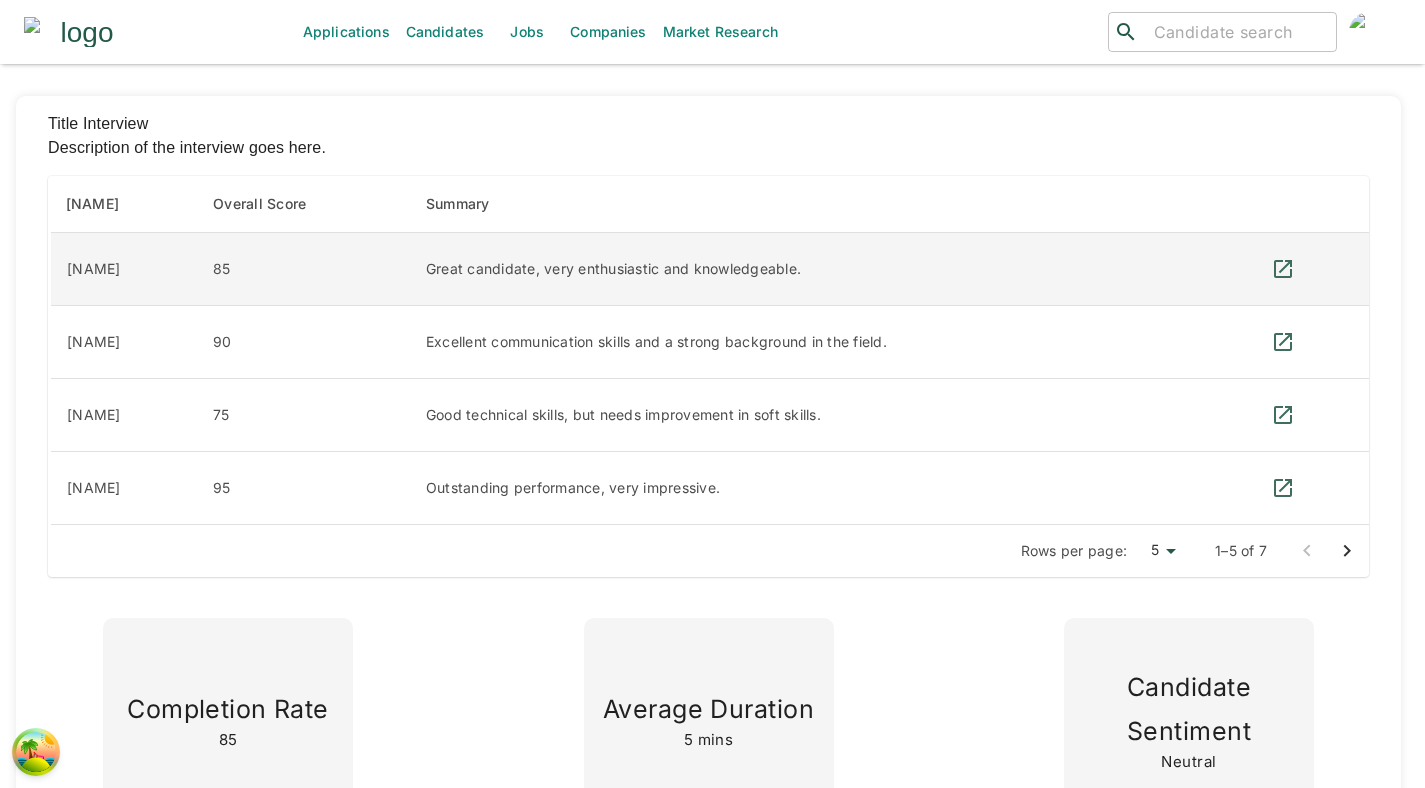 click at bounding box center [1283, 269] 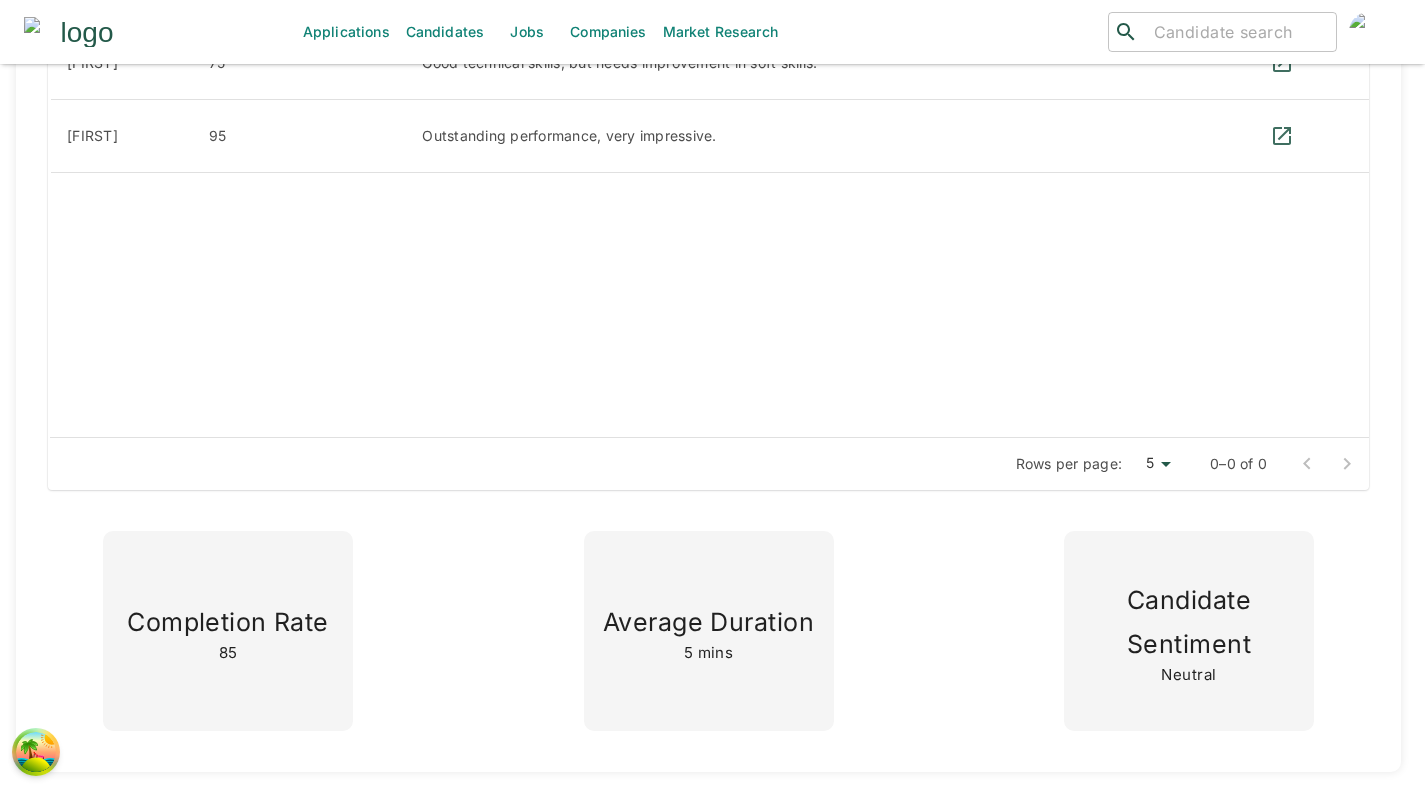 scroll, scrollTop: 0, scrollLeft: 0, axis: both 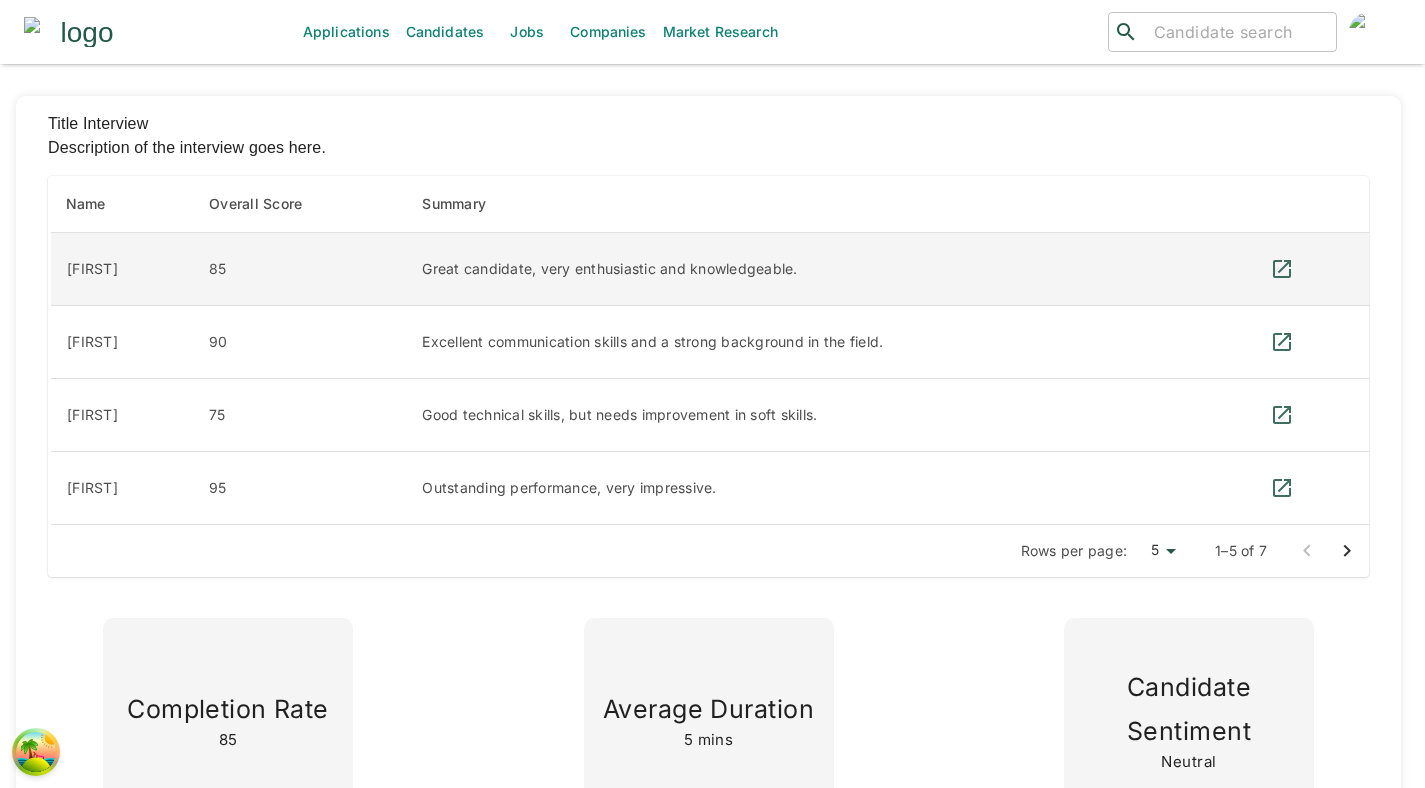 click at bounding box center (1282, 269) 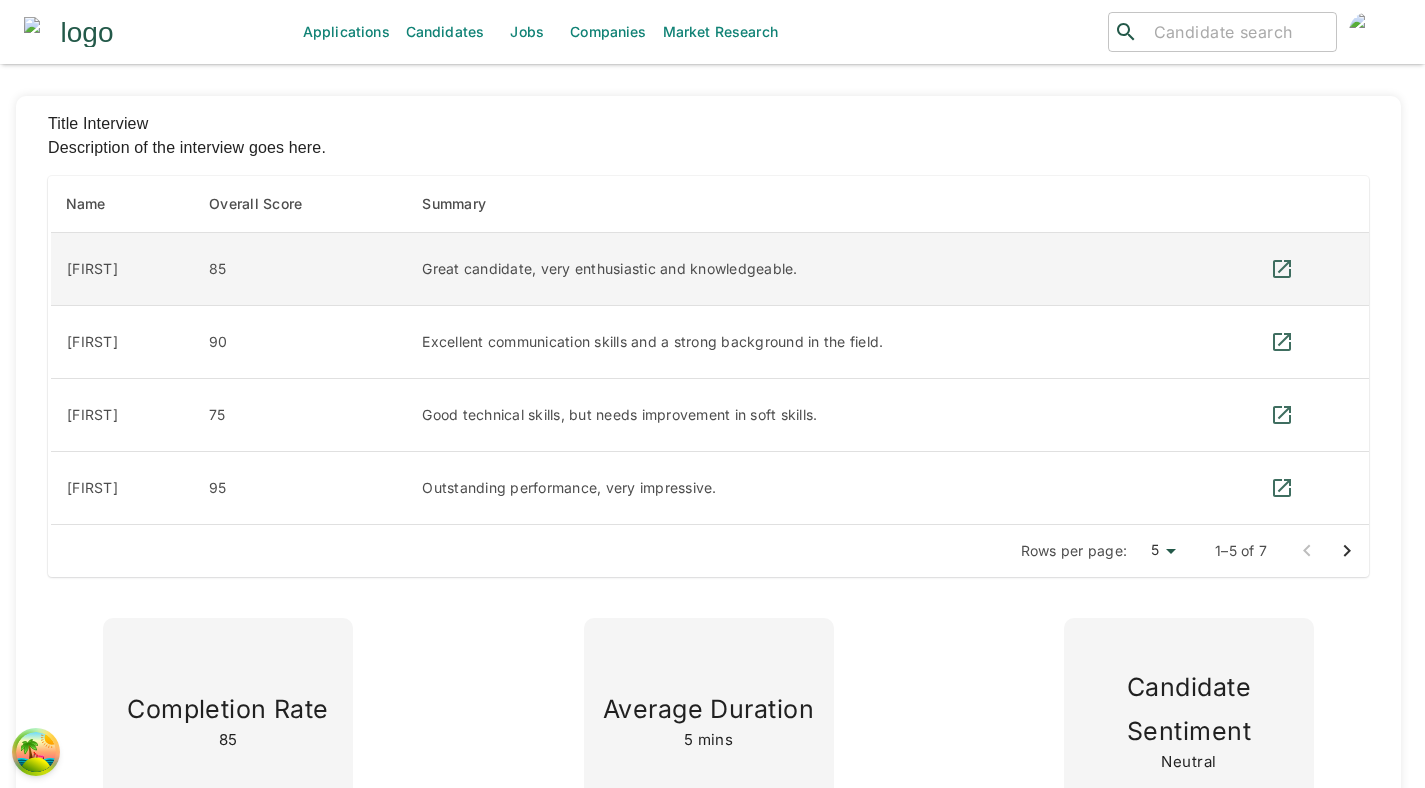 click at bounding box center (1282, 269) 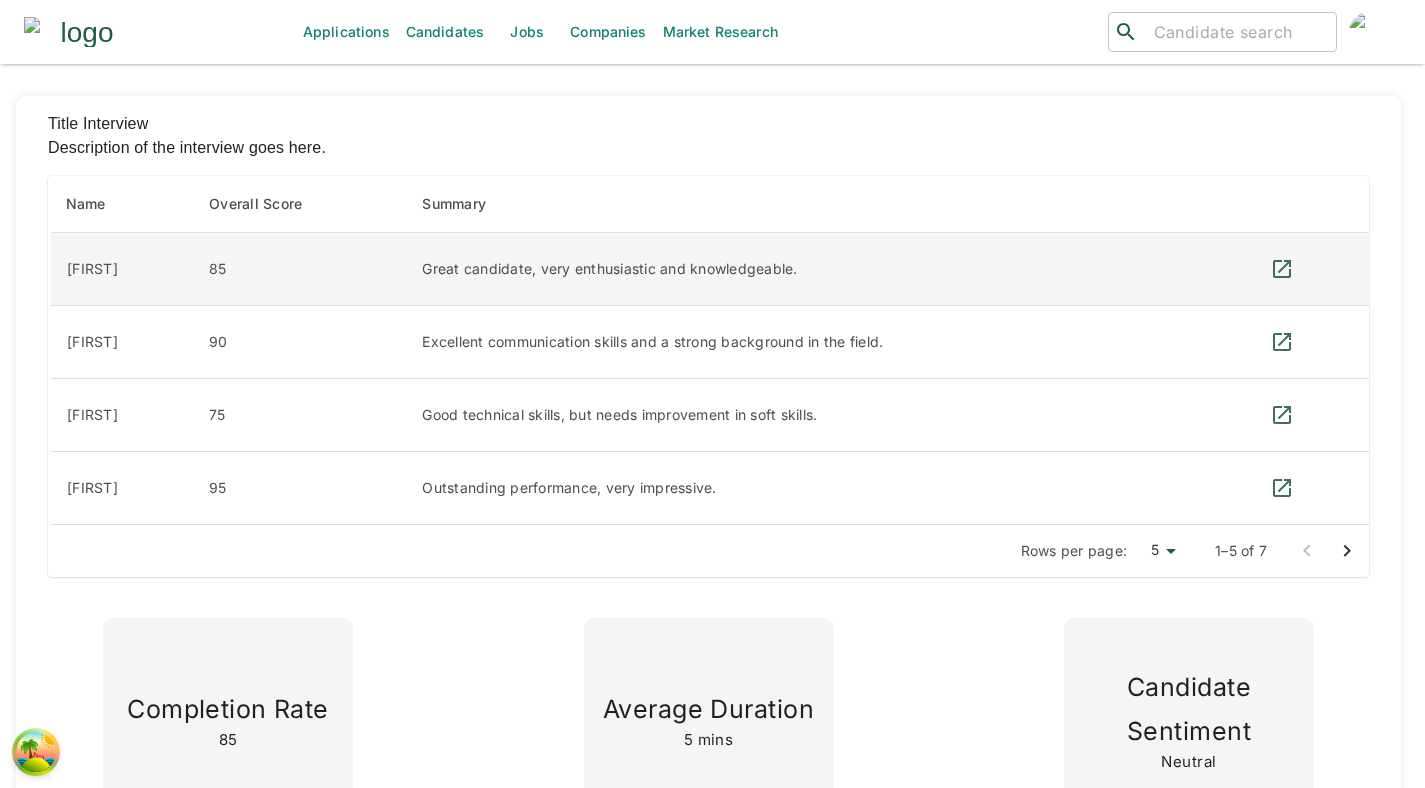 click at bounding box center (1282, 269) 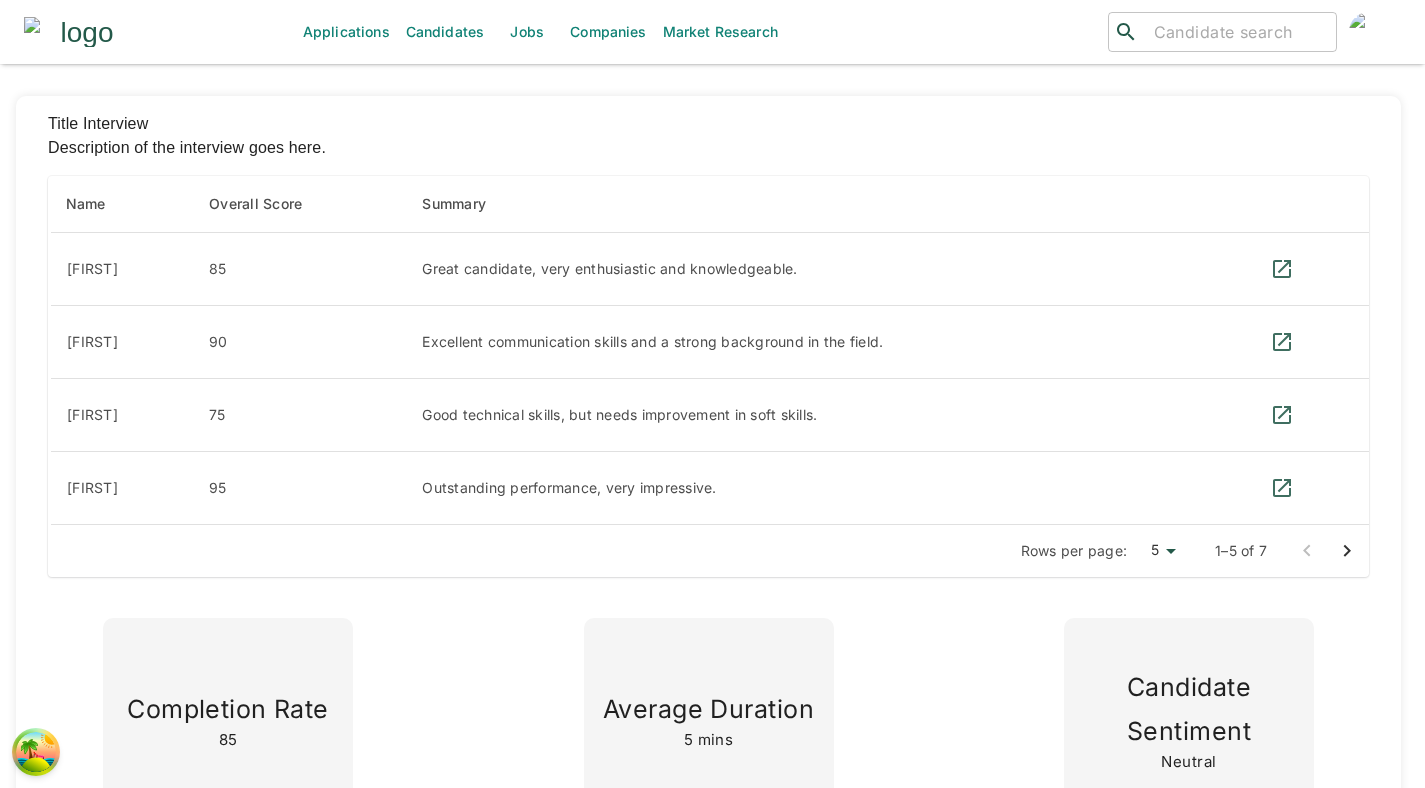 click on "Candidates" at bounding box center [445, 32] 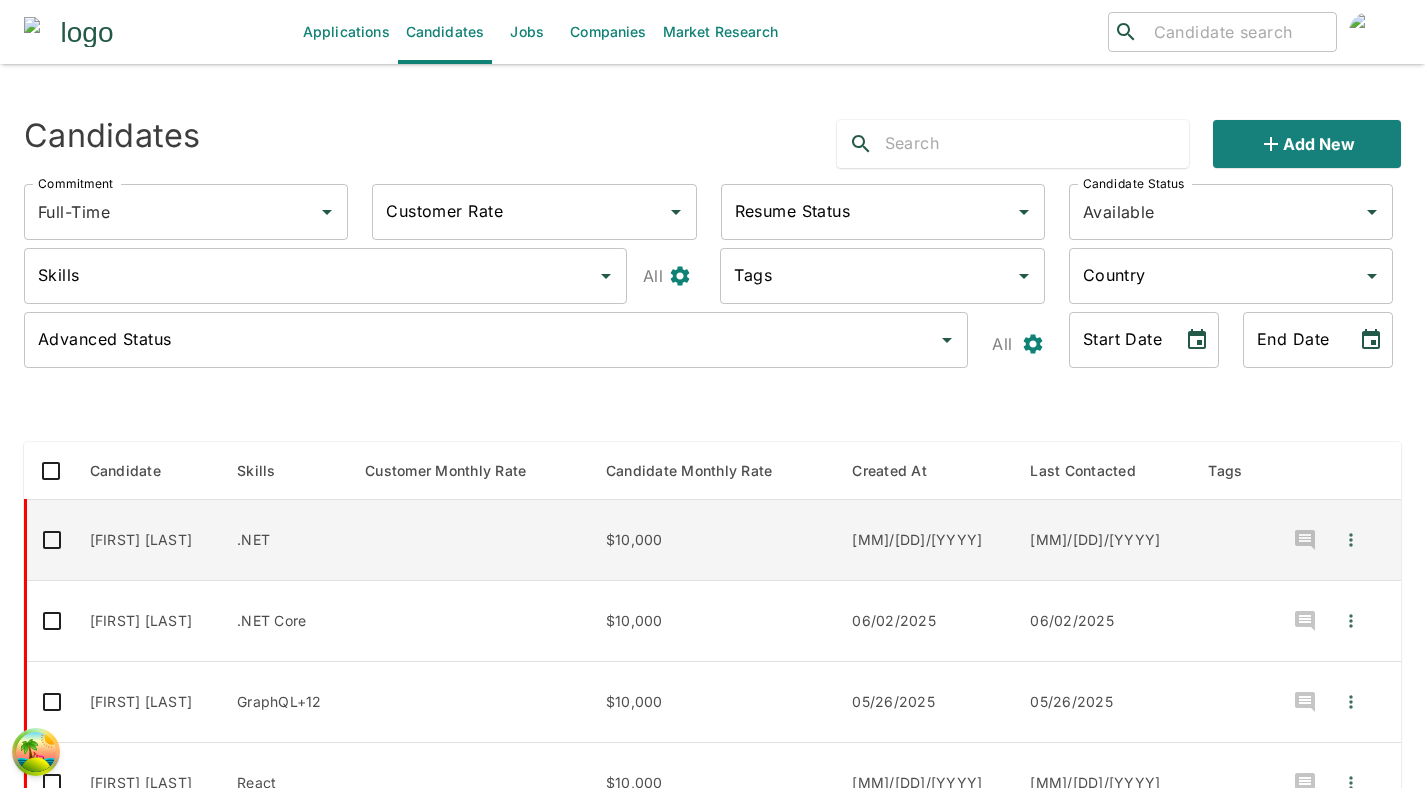 click at bounding box center [469, 540] 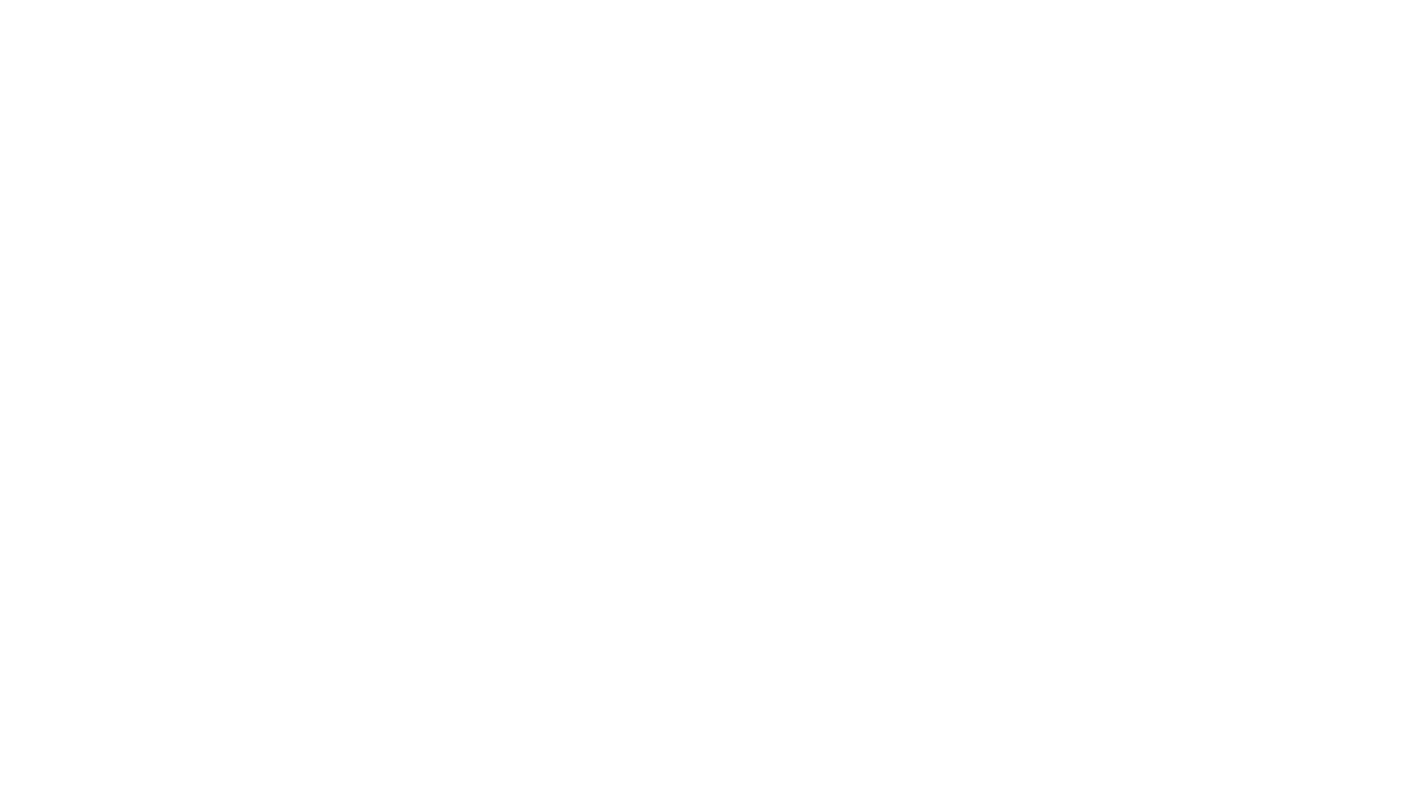 scroll, scrollTop: 0, scrollLeft: 0, axis: both 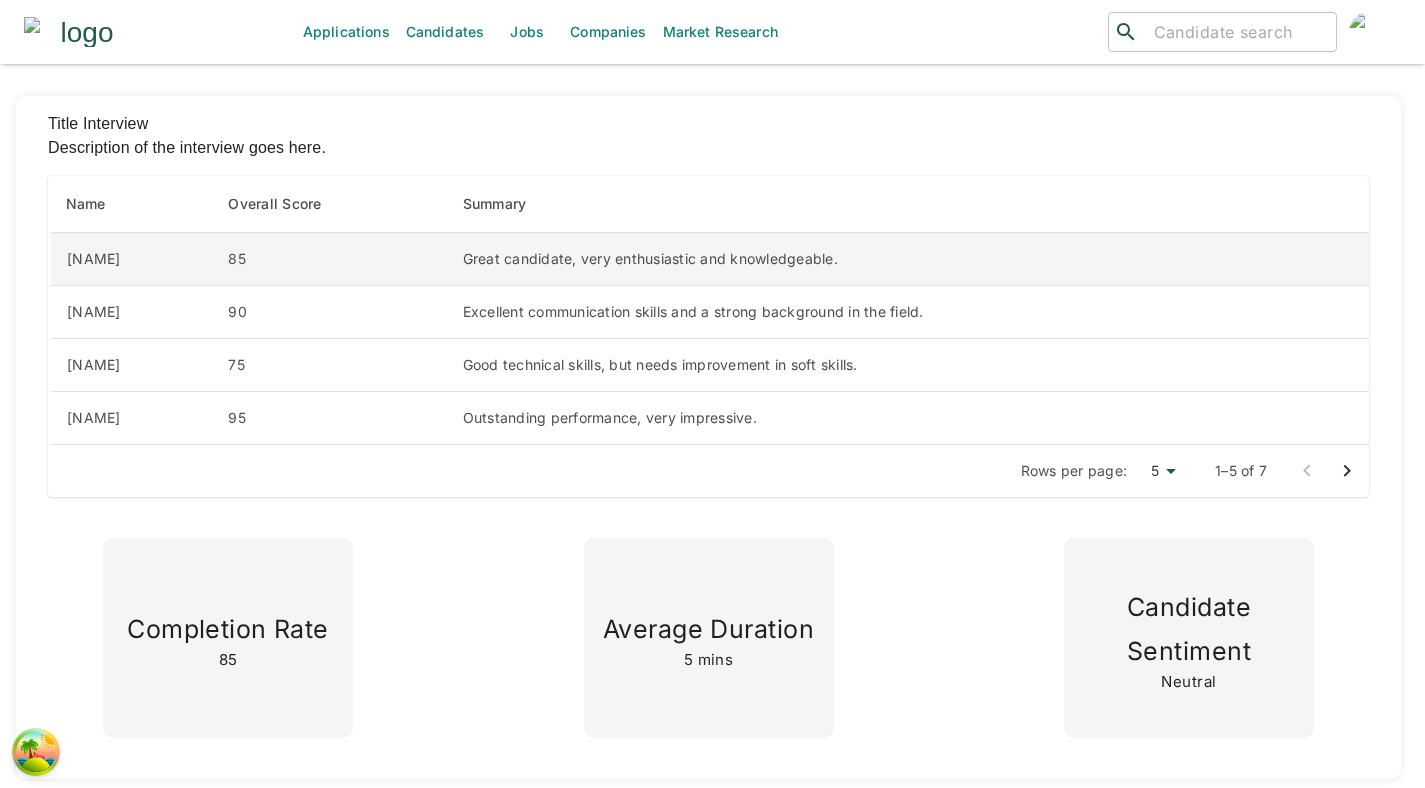 click on "Great candidate, very enthusiastic and knowledgeable." at bounding box center (908, 259) 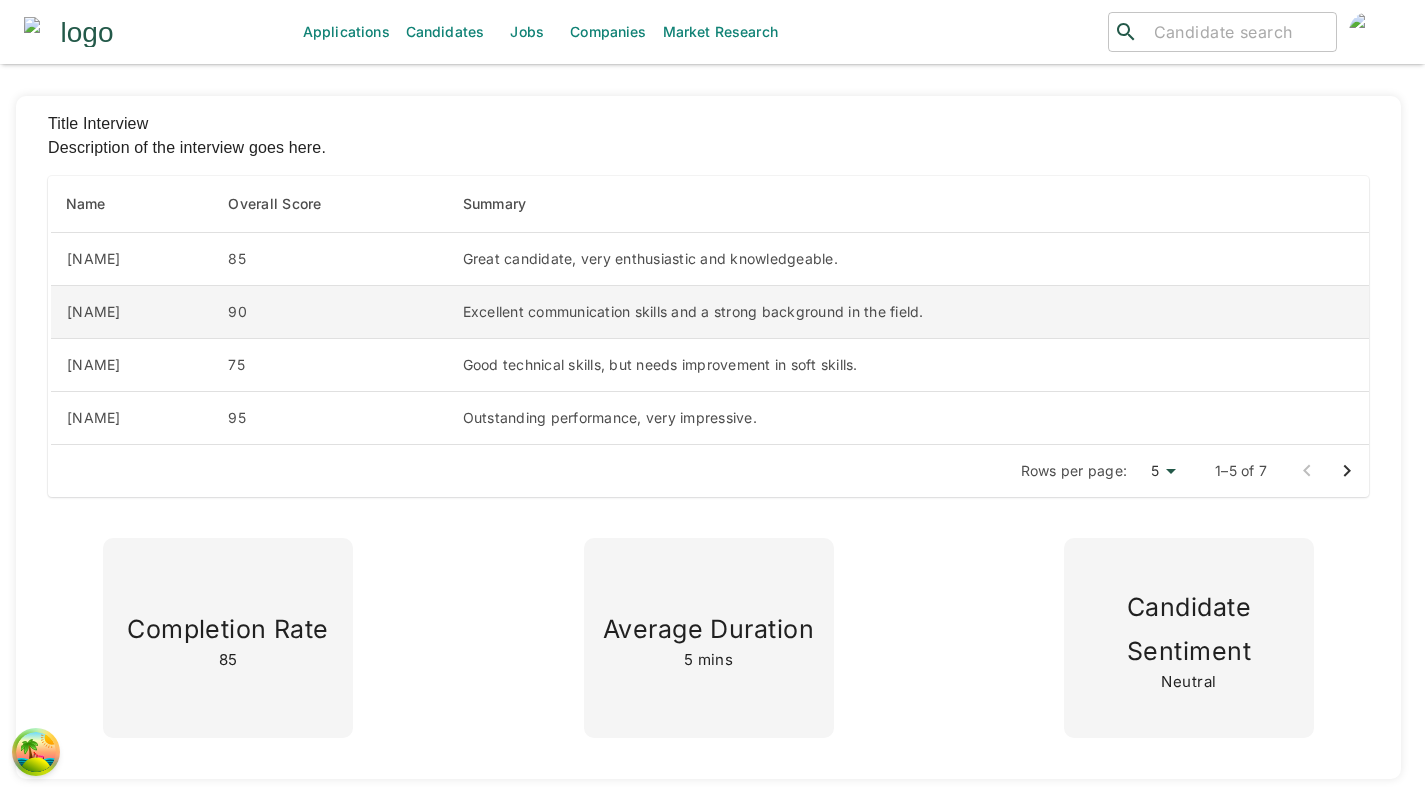 click on "Excellent communication skills and a strong background in the field." at bounding box center (908, 259) 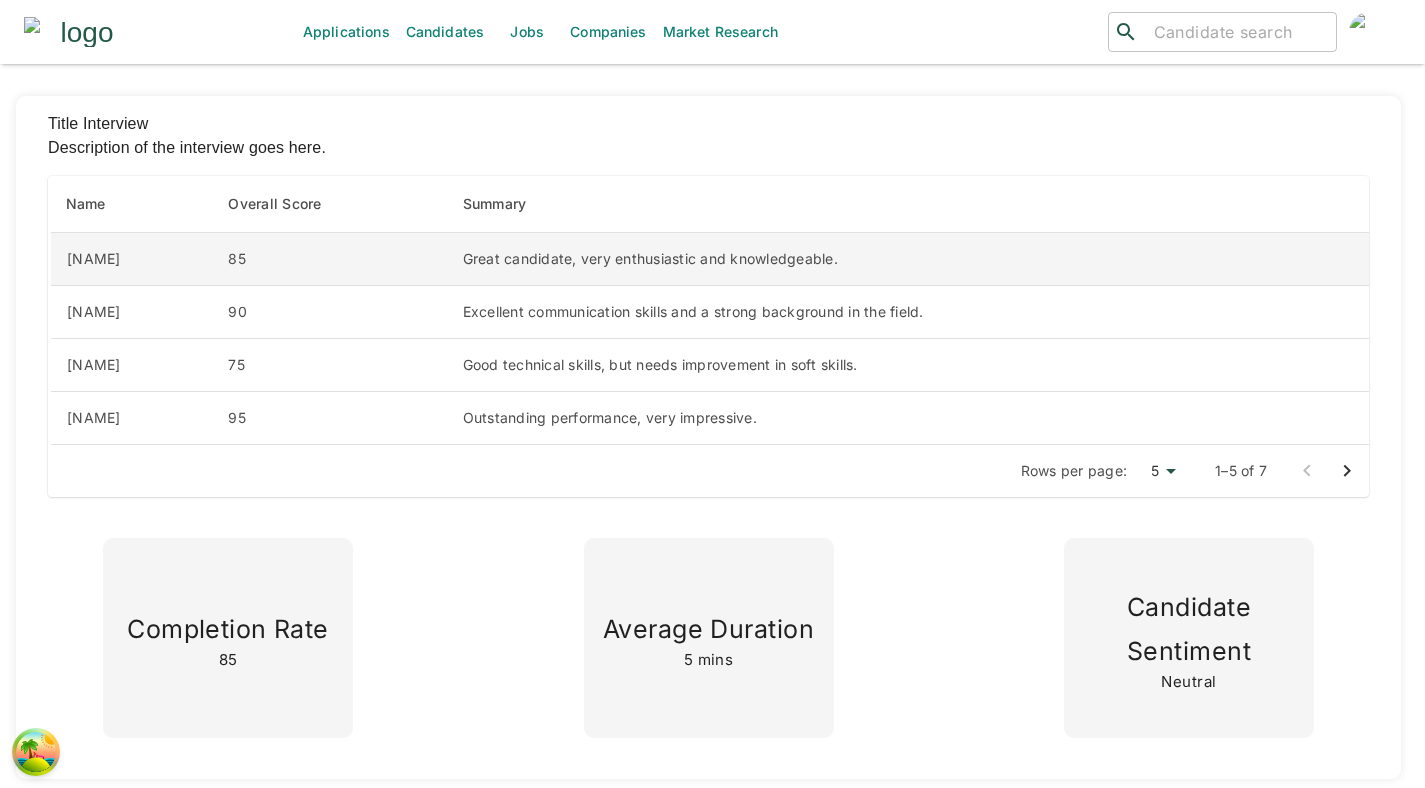 click on "Great candidate, very enthusiastic and knowledgeable." at bounding box center [908, 259] 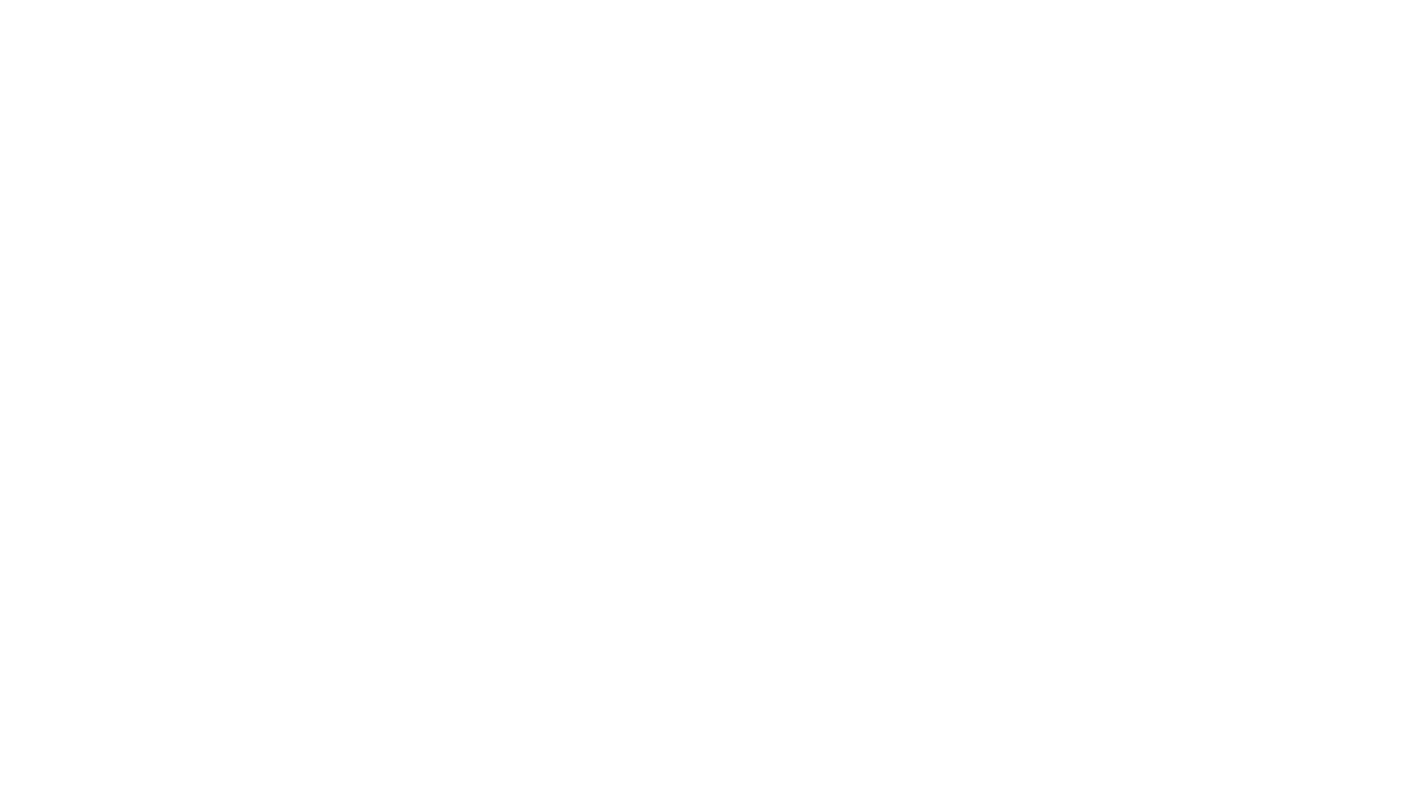 scroll, scrollTop: 0, scrollLeft: 0, axis: both 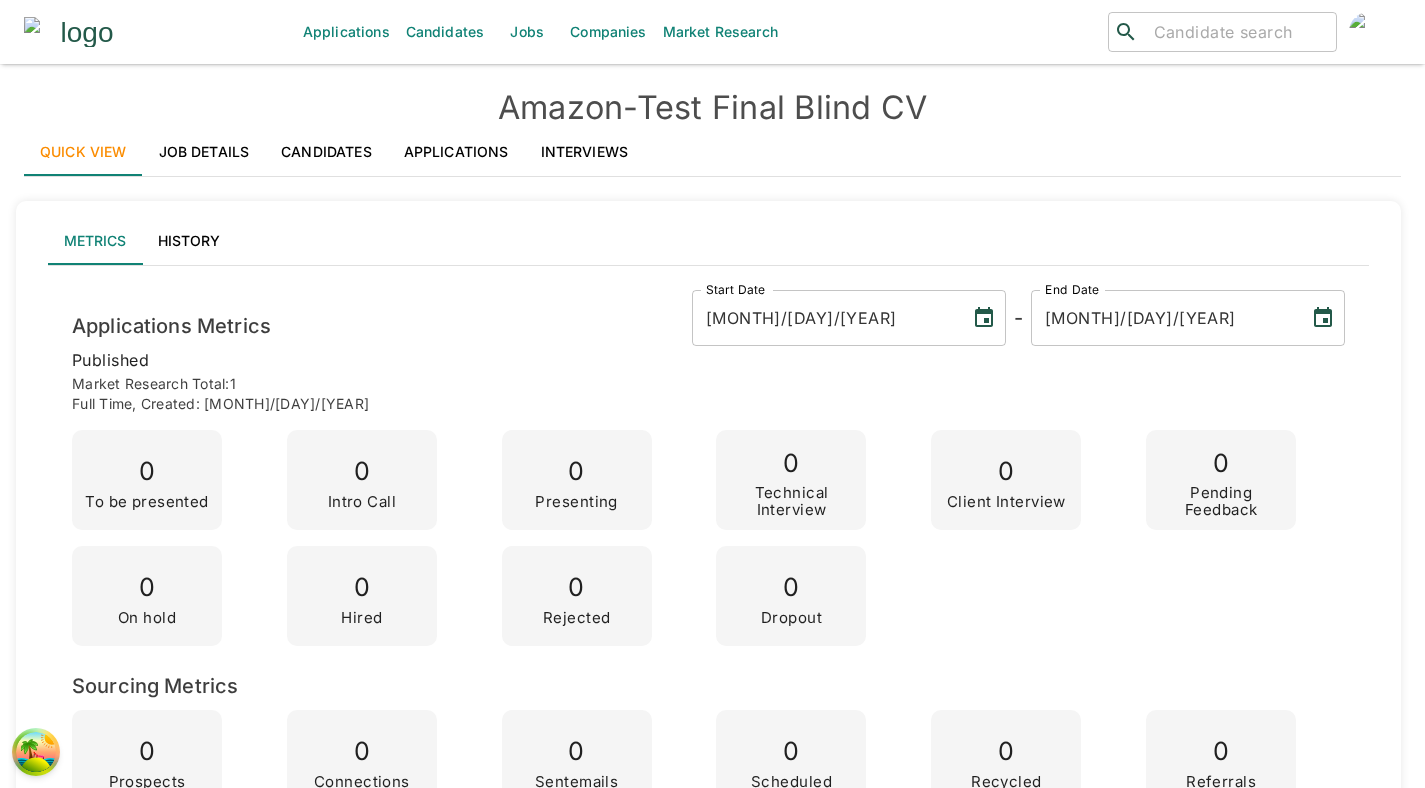 click on "Interviews" at bounding box center [585, 152] 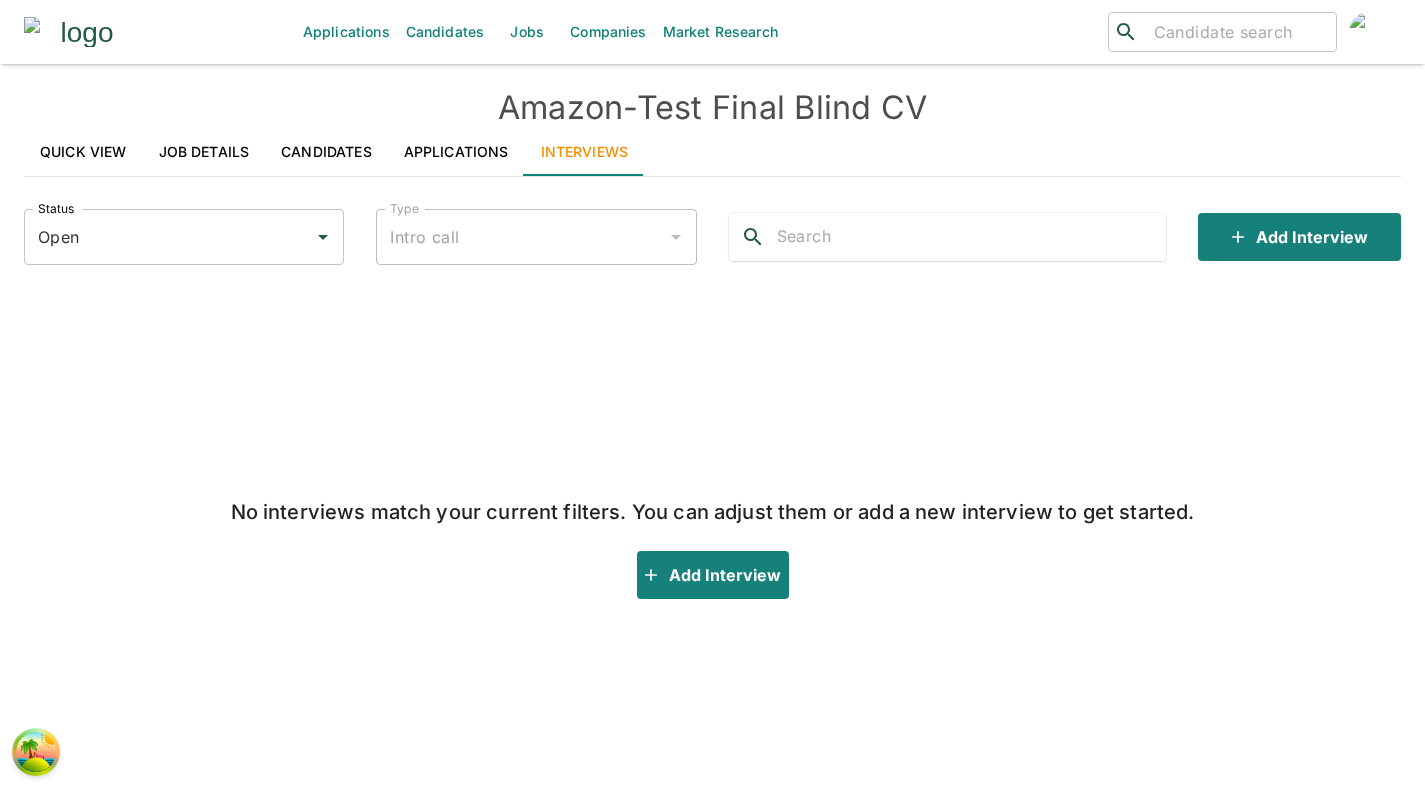 click on "Jobs" at bounding box center (527, 32) 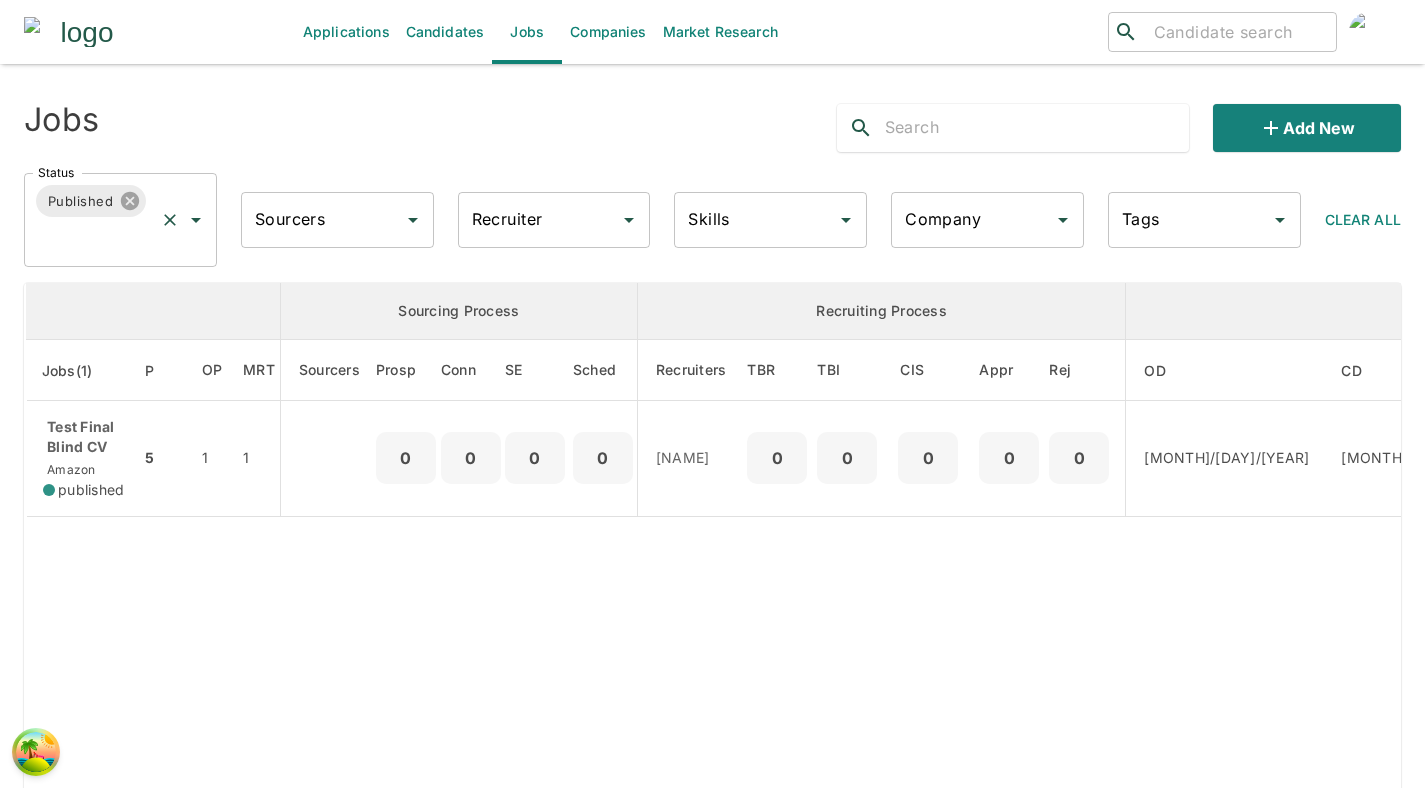 click at bounding box center [130, 201] 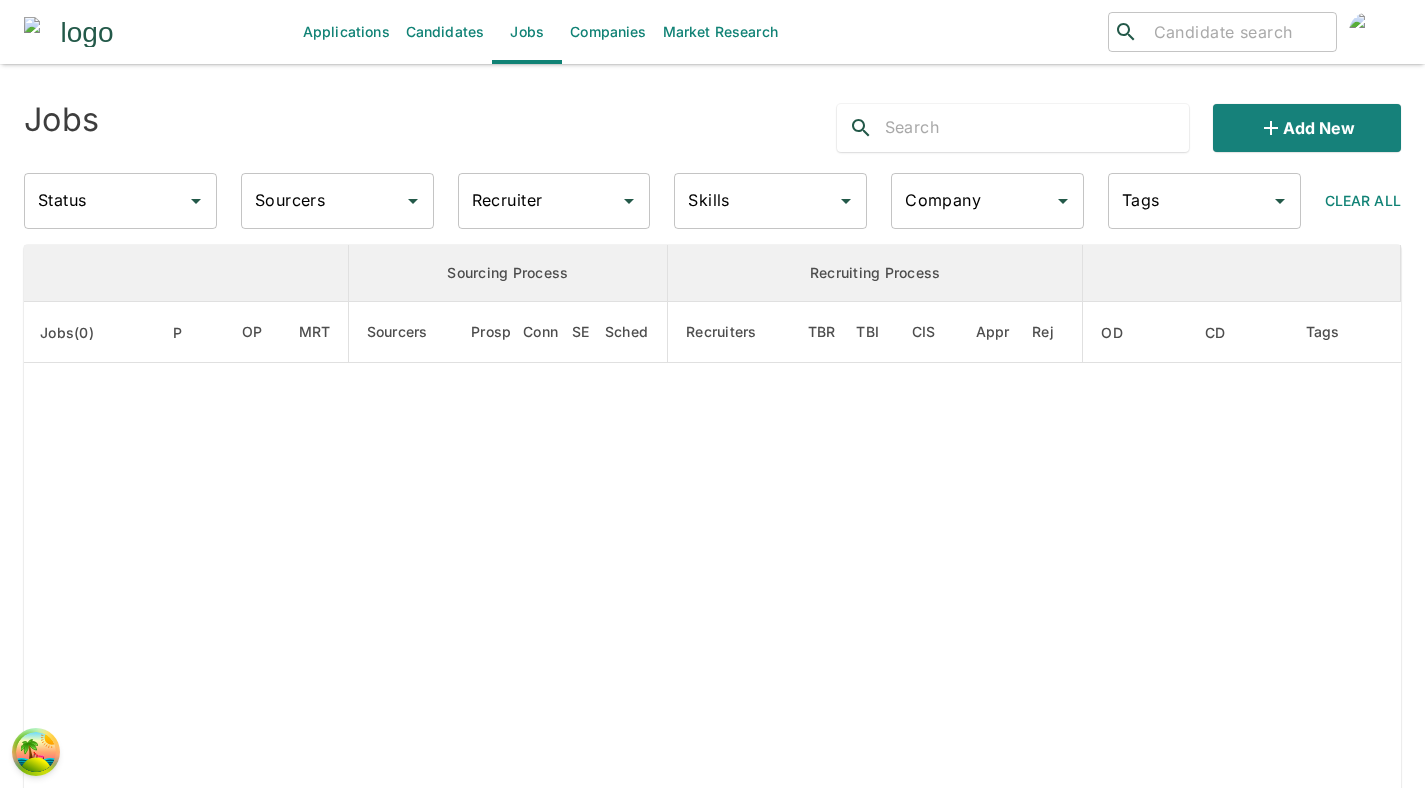 click on "Status" at bounding box center [105, 201] 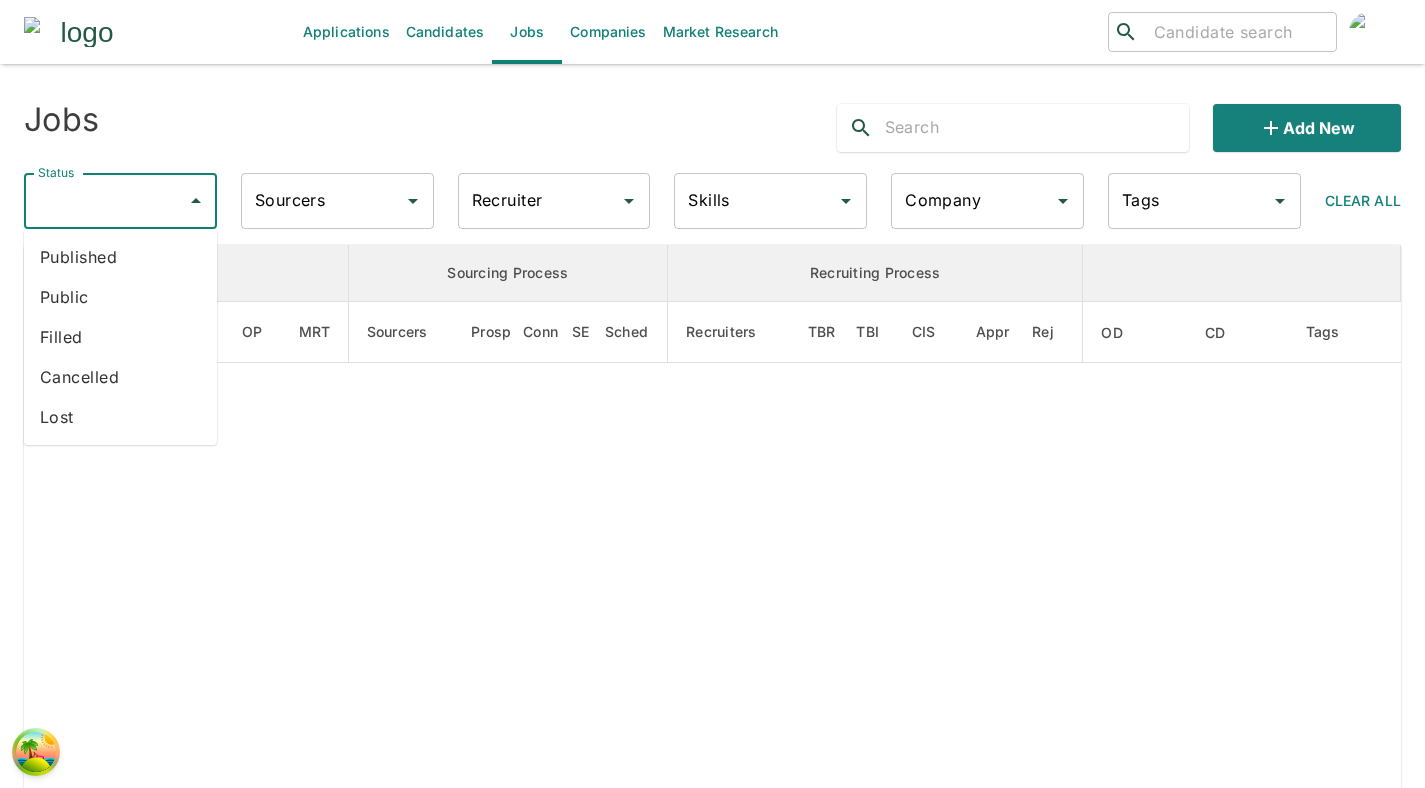 click on "Public" at bounding box center (120, 297) 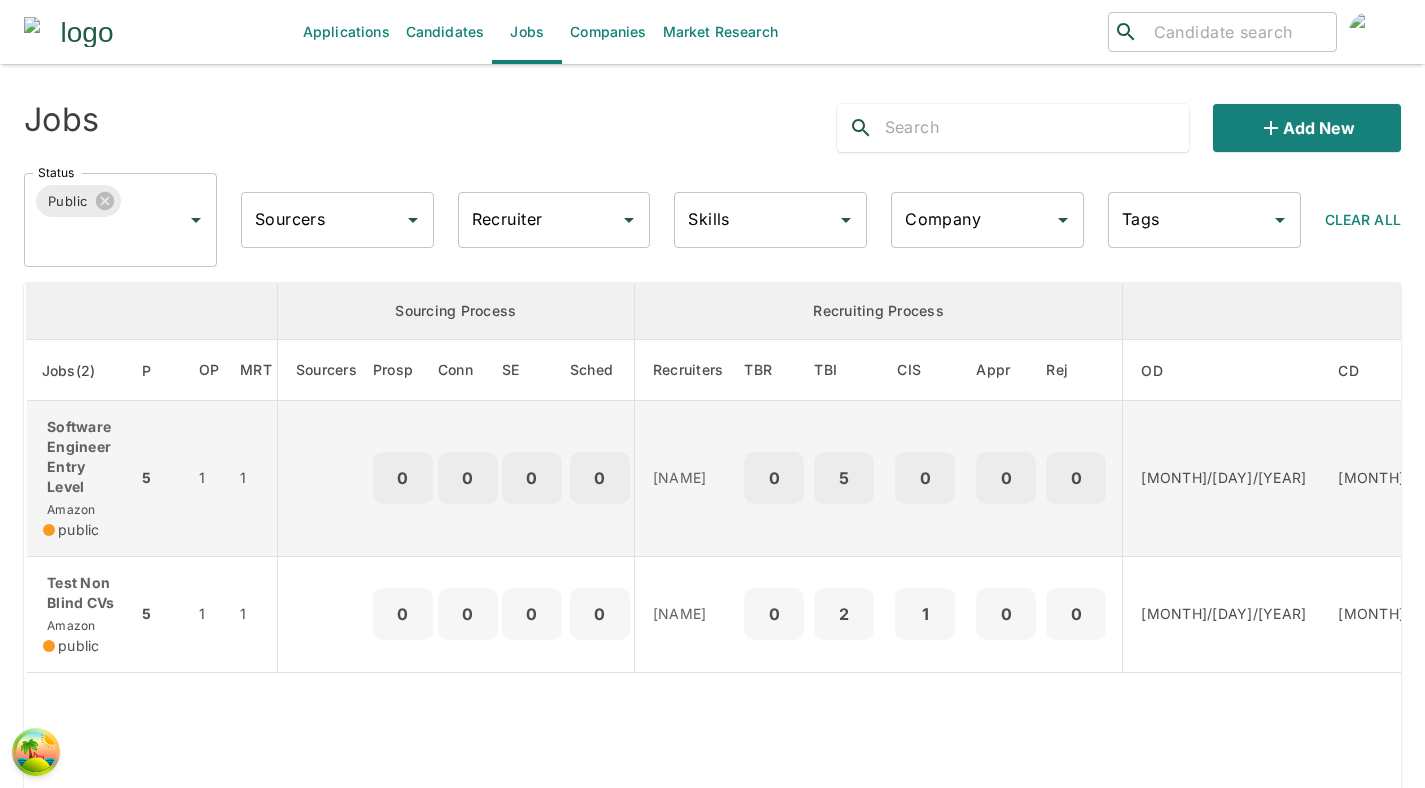 click on "Software Engineer Entry Level" at bounding box center [82, 457] 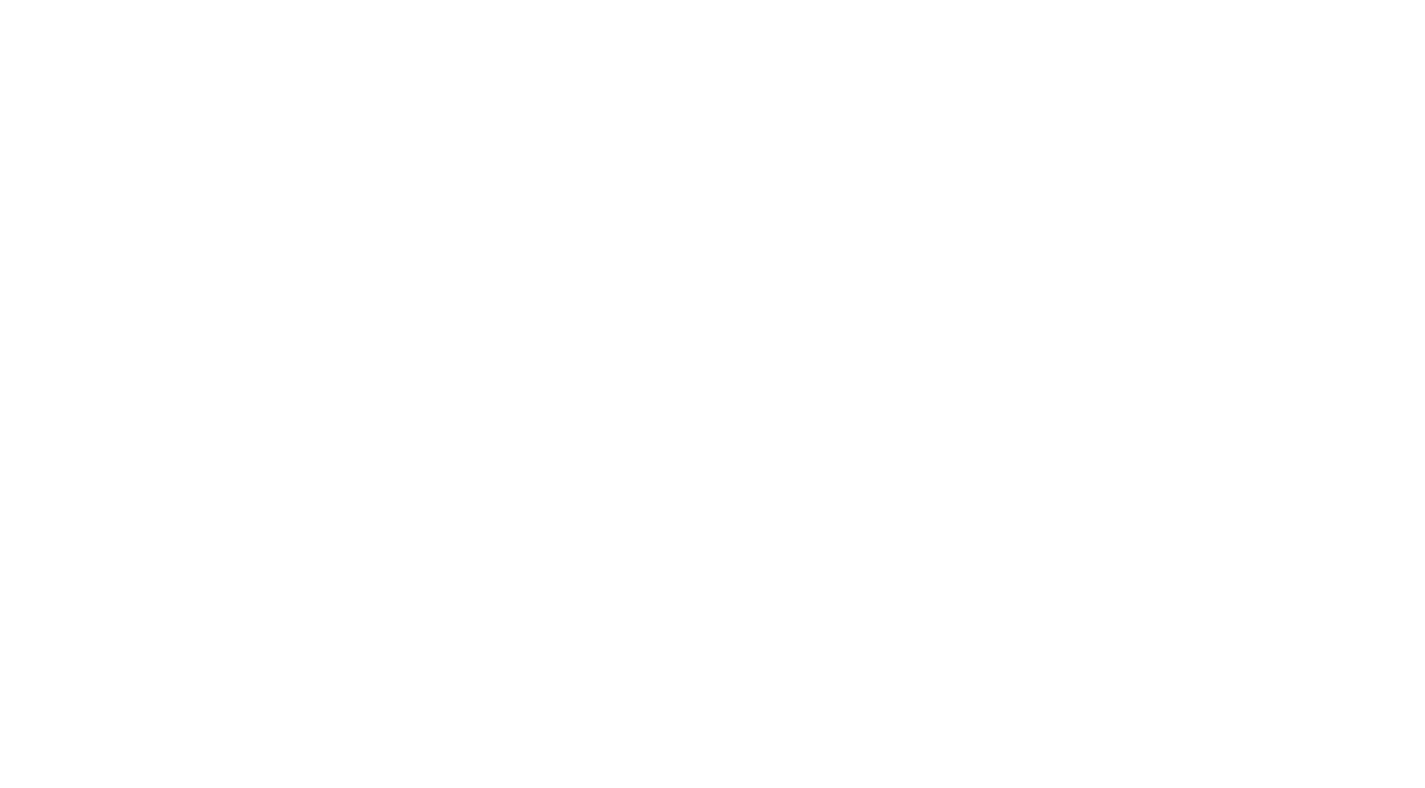 scroll, scrollTop: 0, scrollLeft: 0, axis: both 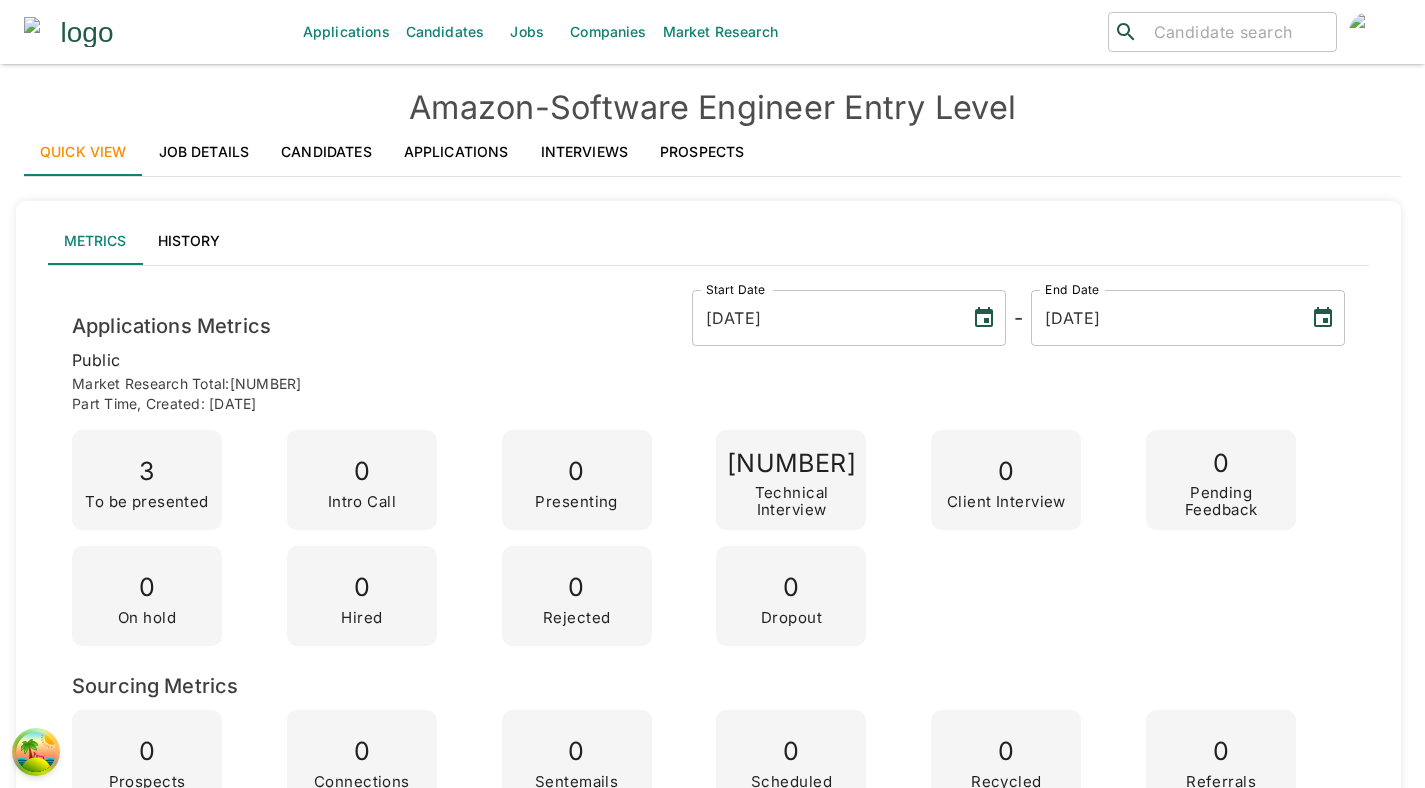 click on "Interviews" at bounding box center [585, 152] 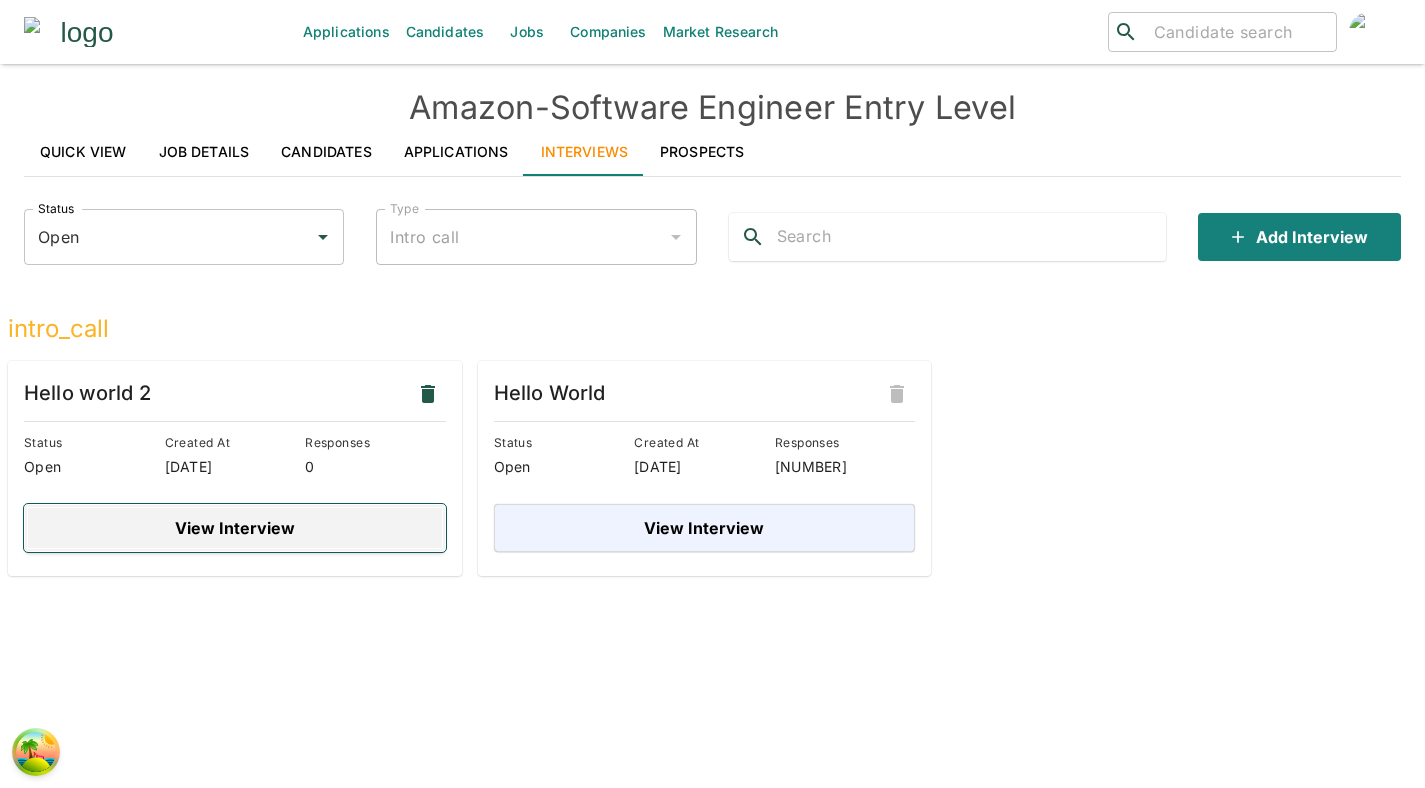 click on "View Interview" at bounding box center [235, 528] 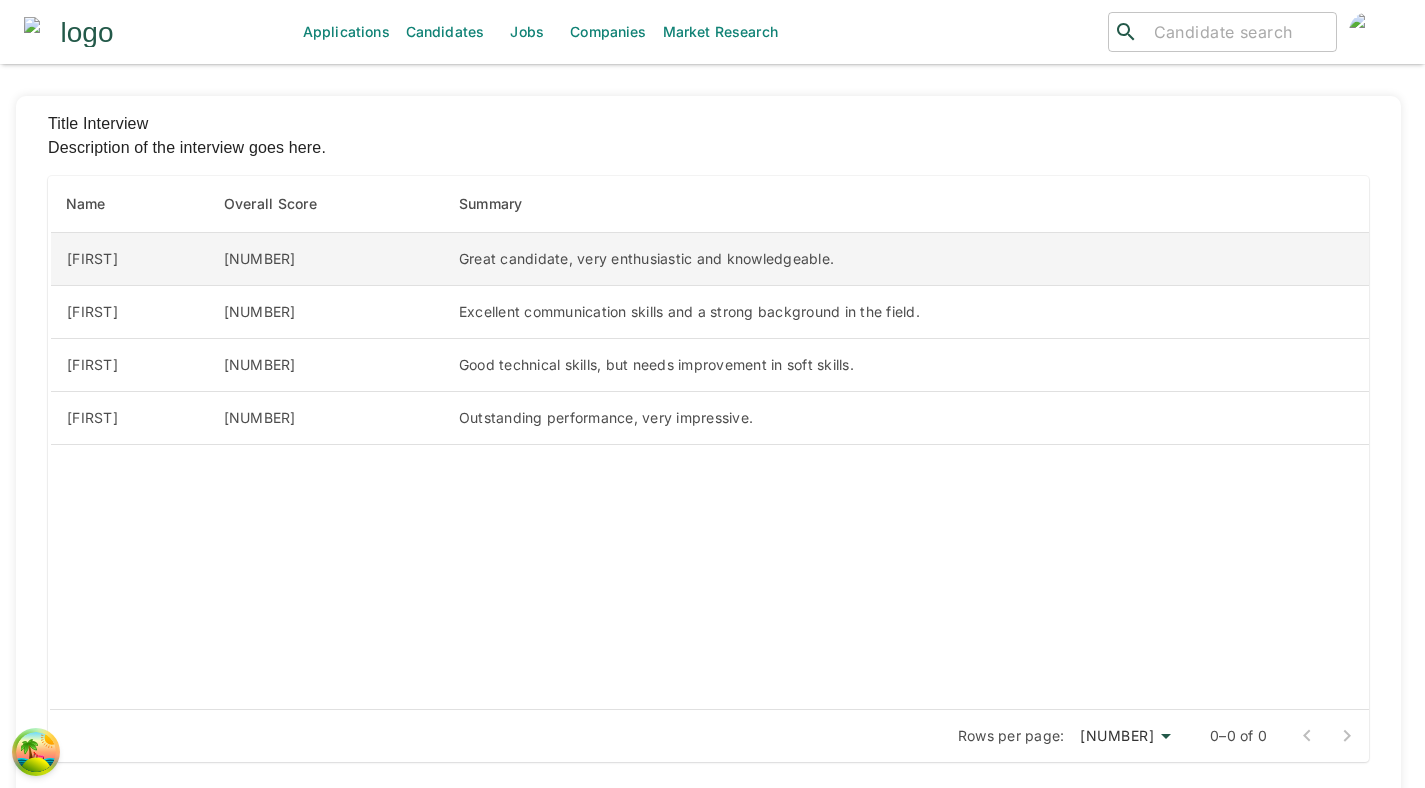click on "Great candidate, very enthusiastic and knowledgeable." at bounding box center (906, 259) 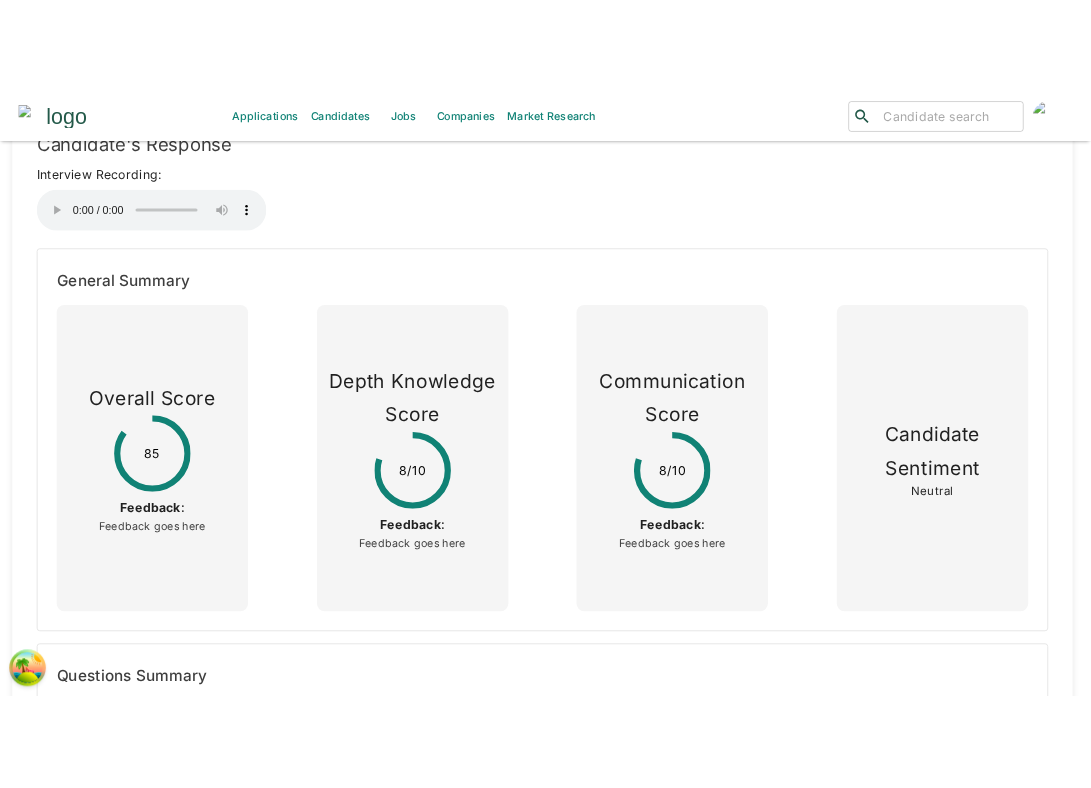 scroll, scrollTop: 53, scrollLeft: 0, axis: vertical 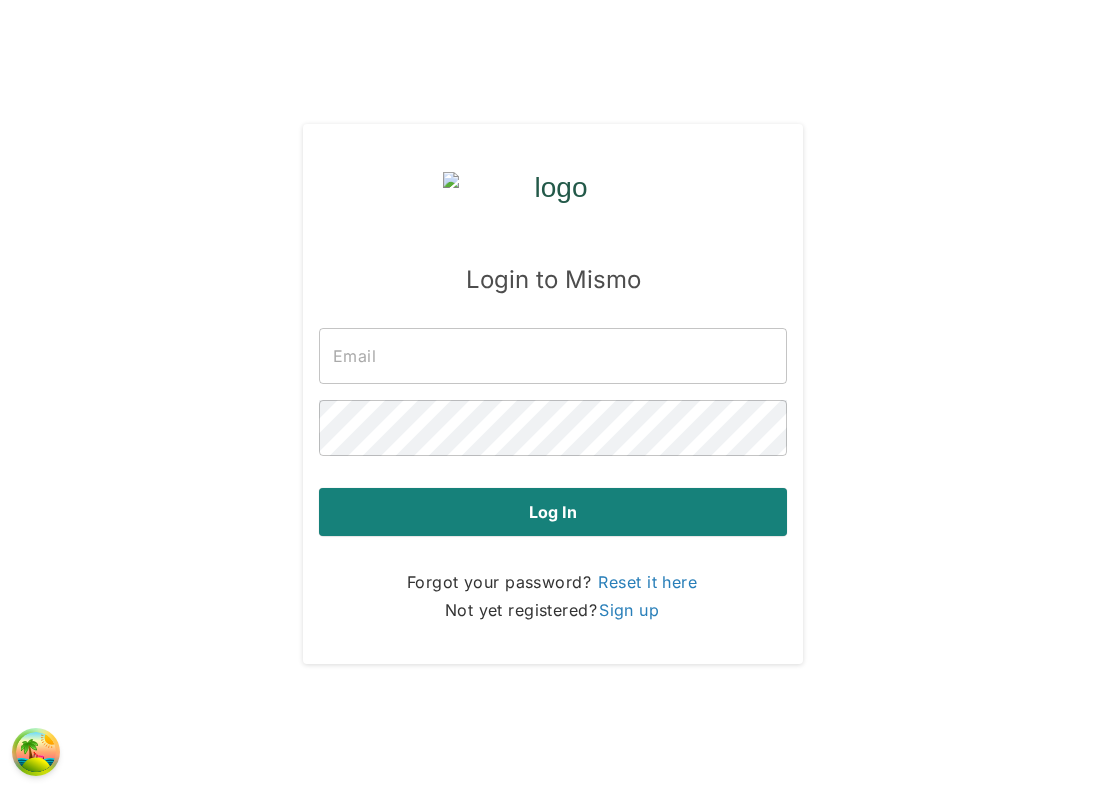 click at bounding box center (553, 356) 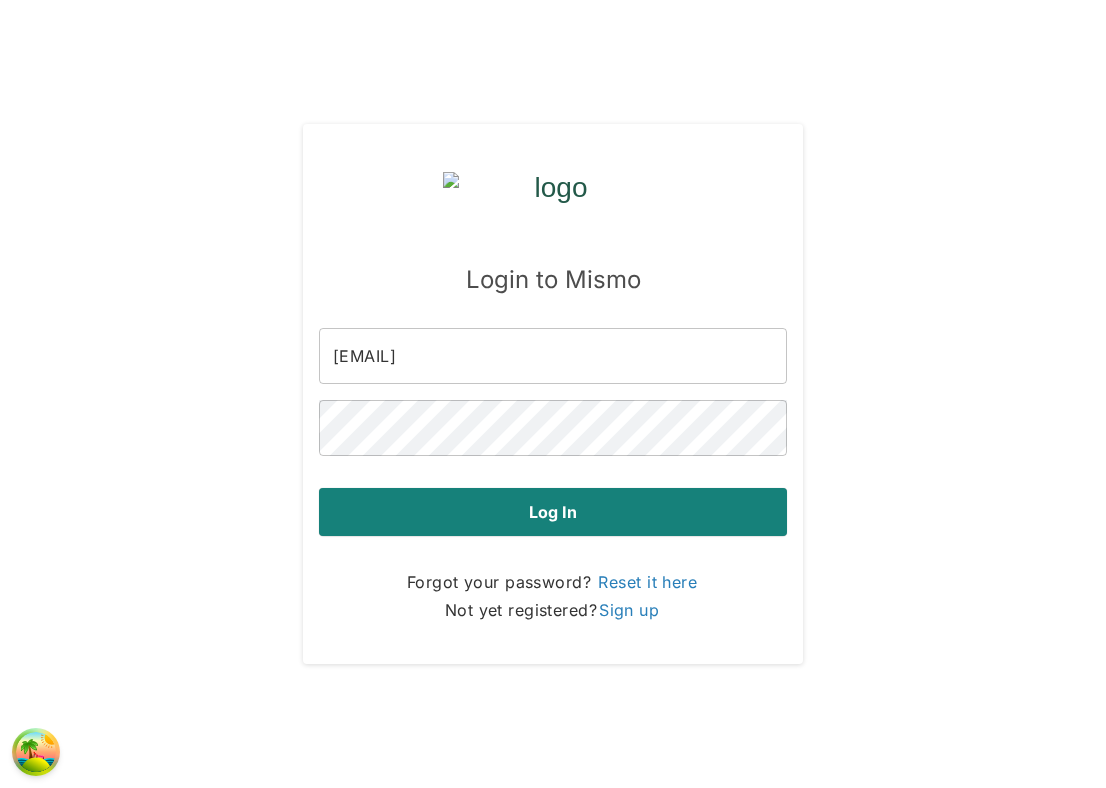 click on "Log in" at bounding box center [553, 504] 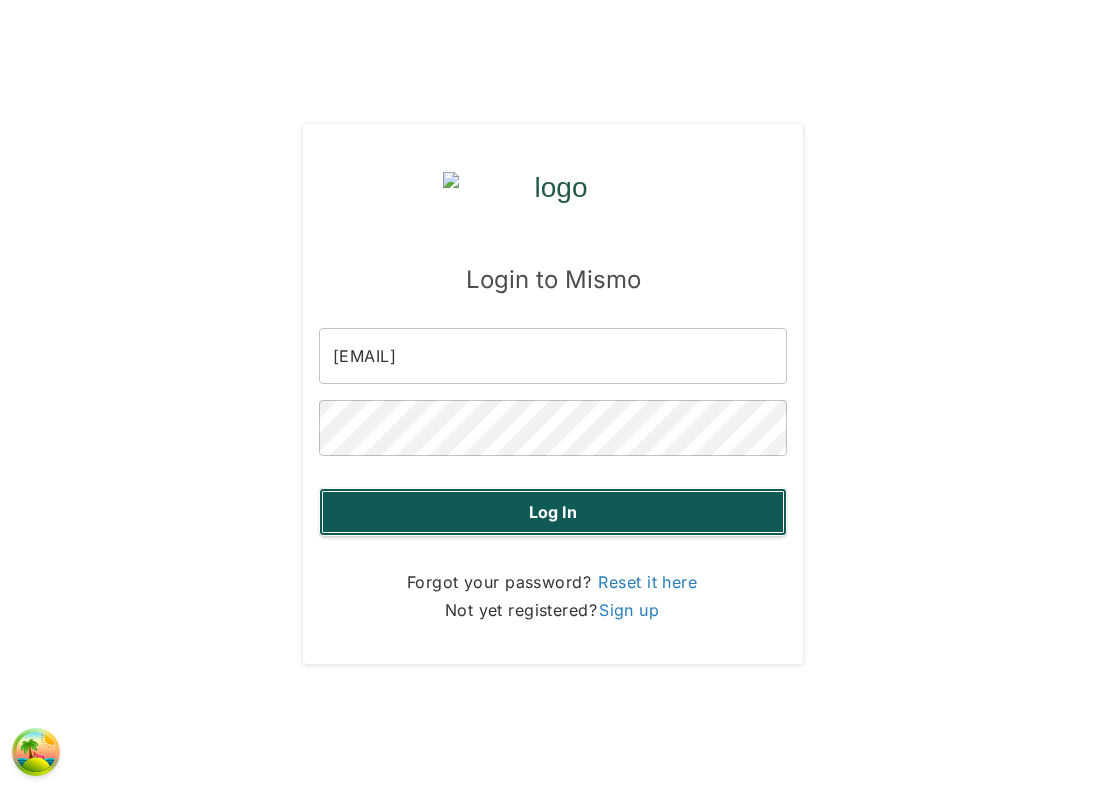click on "Log in" at bounding box center (553, 512) 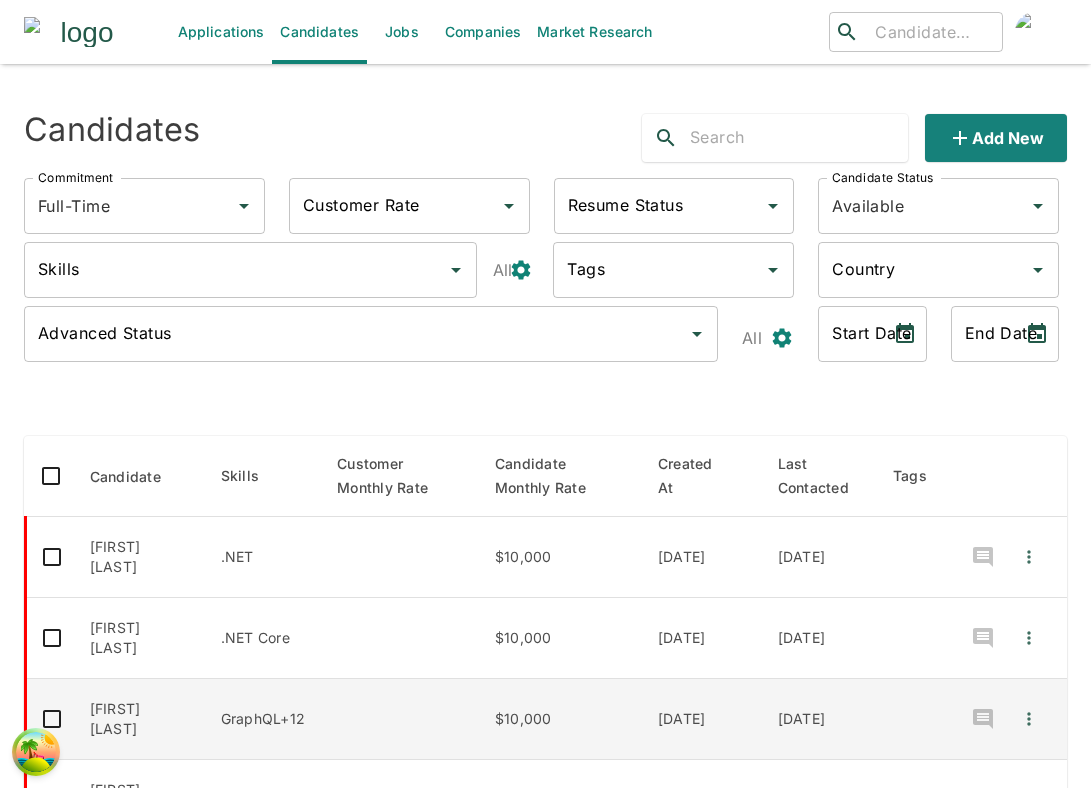 scroll, scrollTop: 0, scrollLeft: 0, axis: both 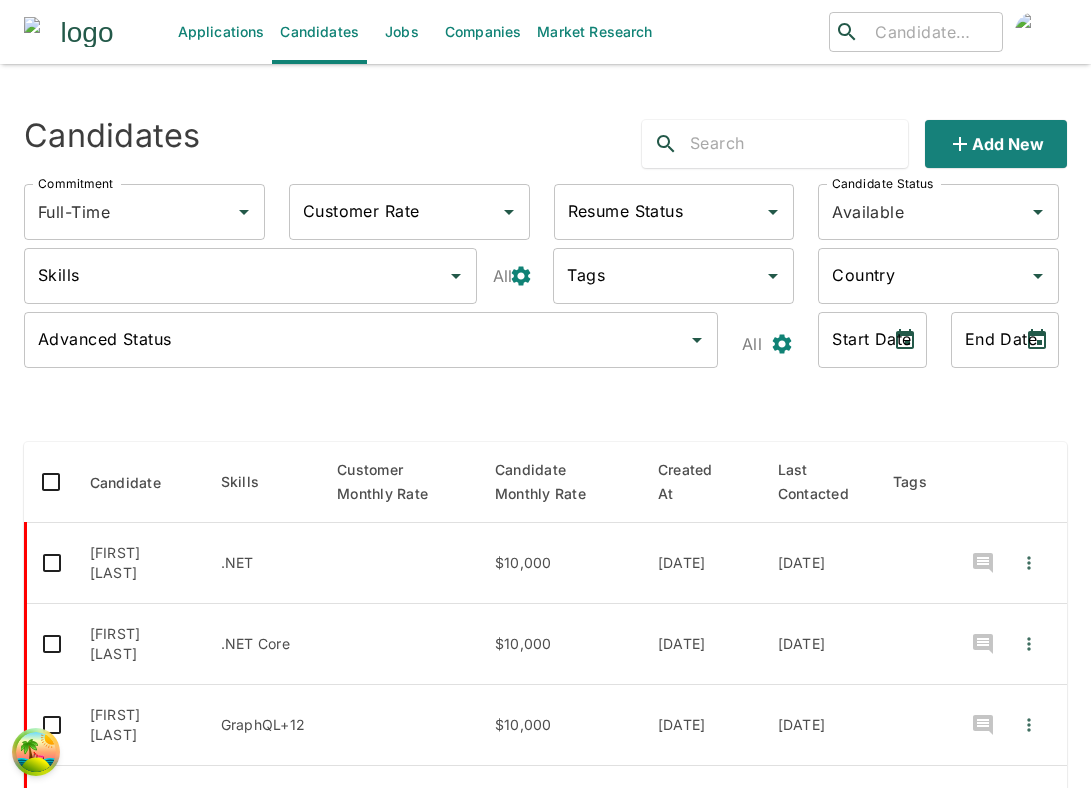 click on "Jobs" at bounding box center (402, 32) 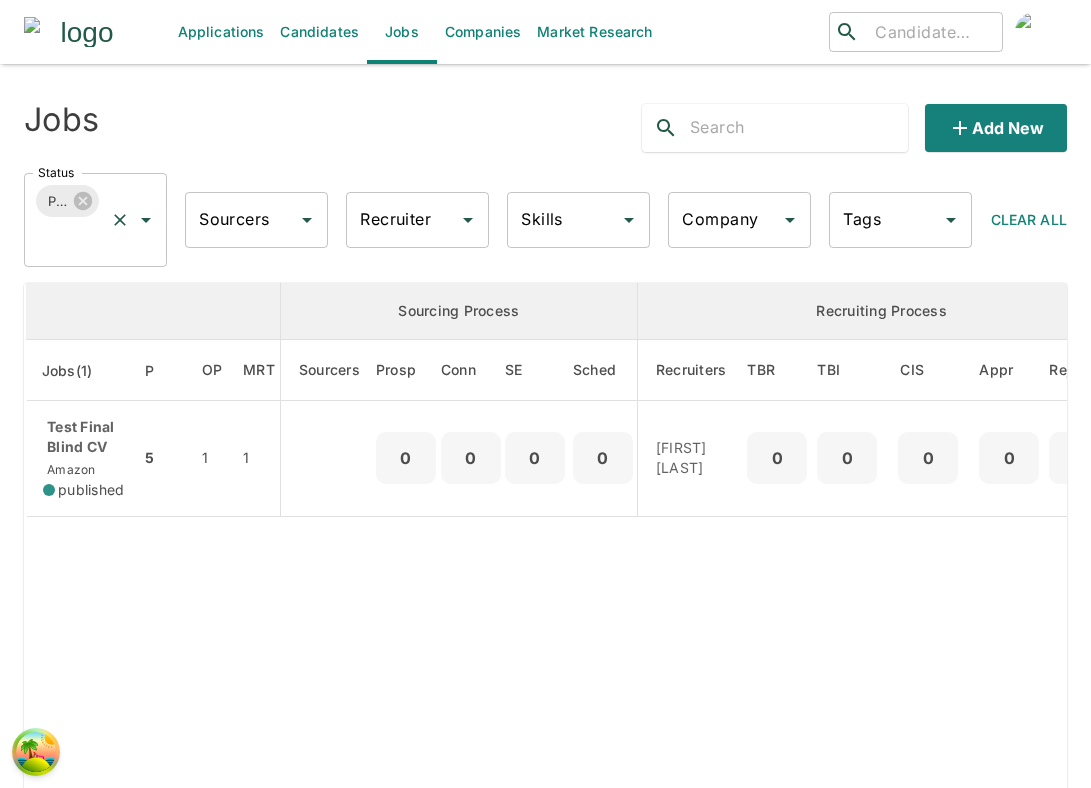 click on "Published" at bounding box center (67, 201) 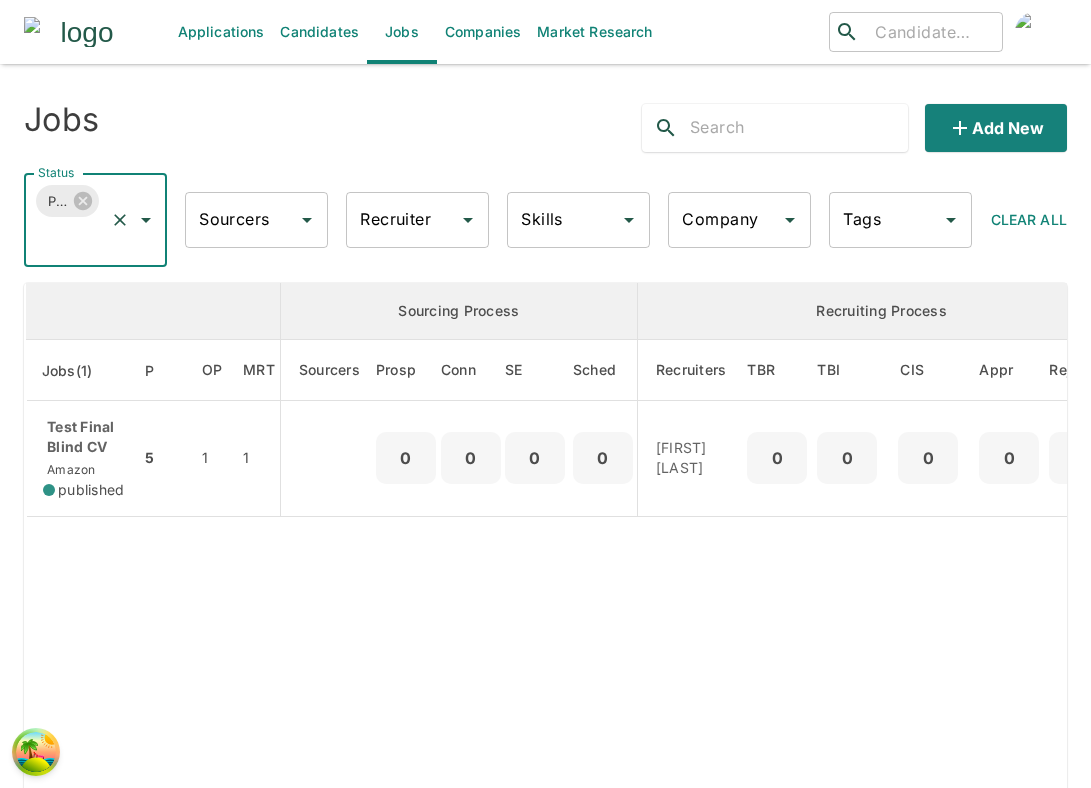 click on "Published" at bounding box center (67, 201) 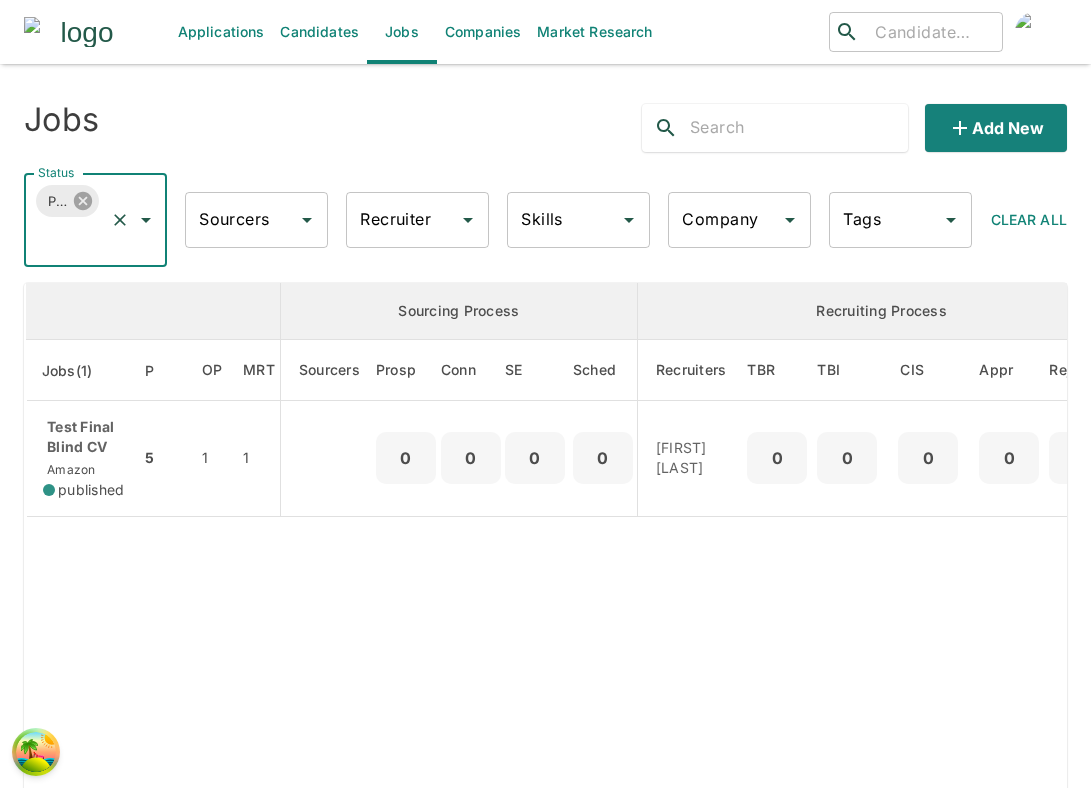 click at bounding box center (83, 201) 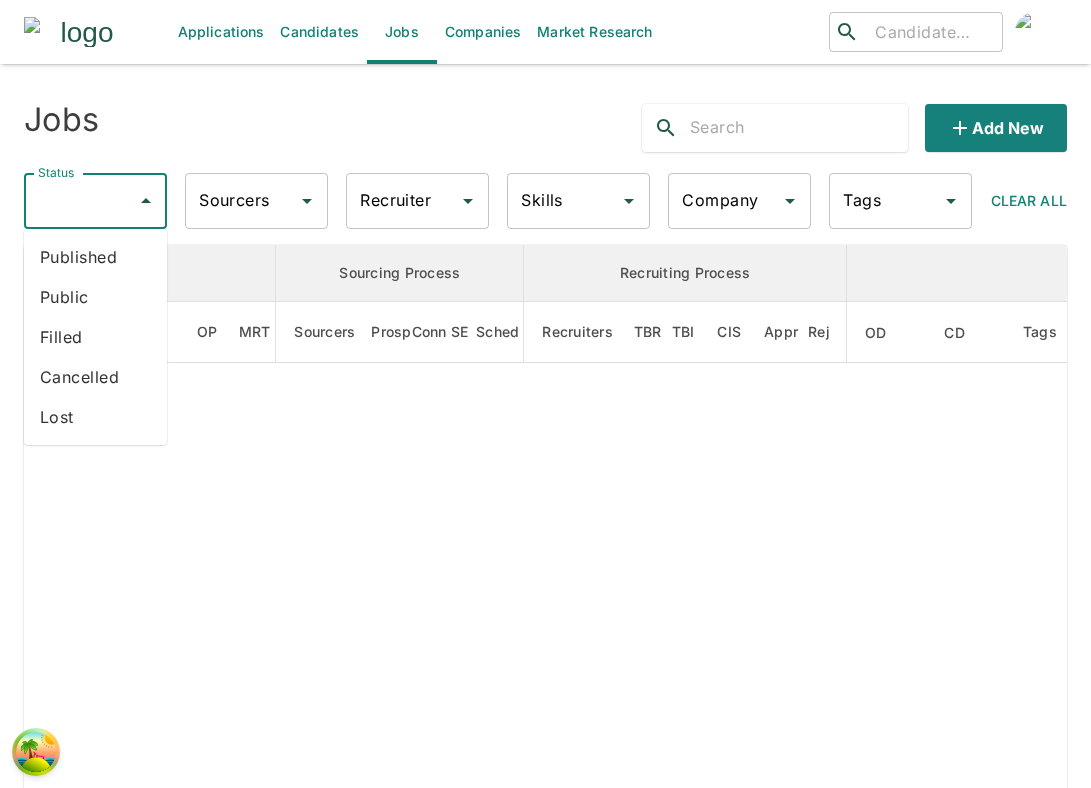 click on "Public" at bounding box center [95, 297] 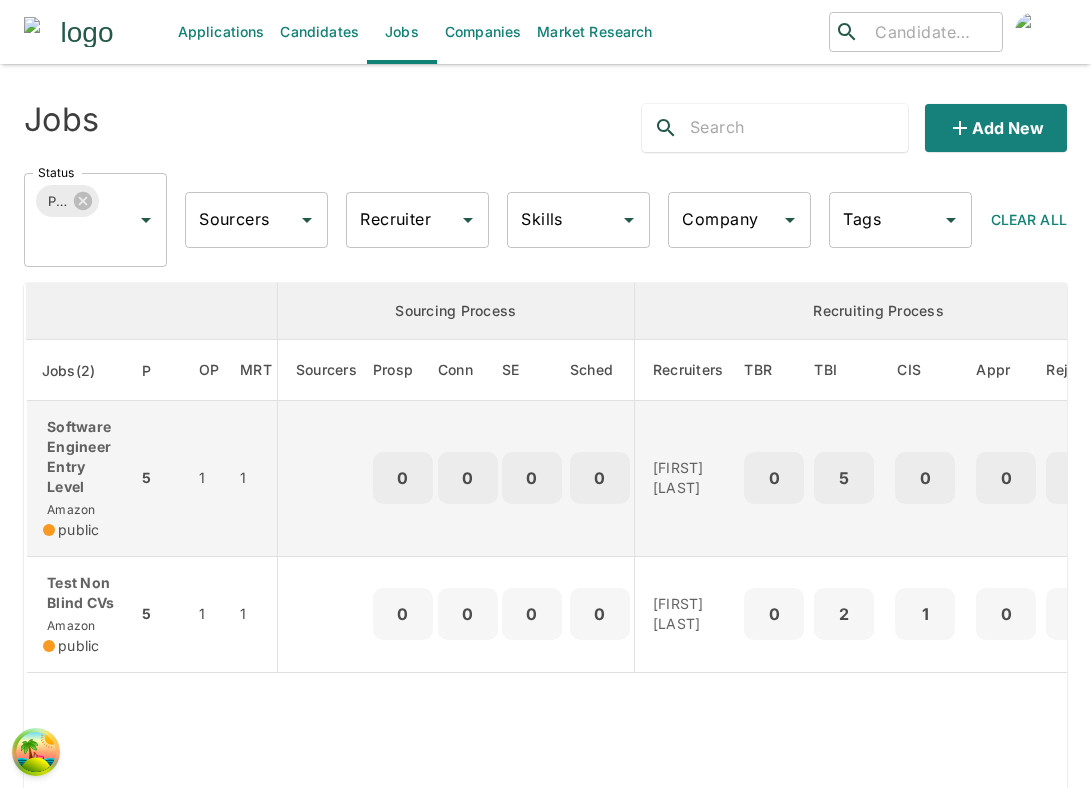 click on "5" at bounding box center (159, 479) 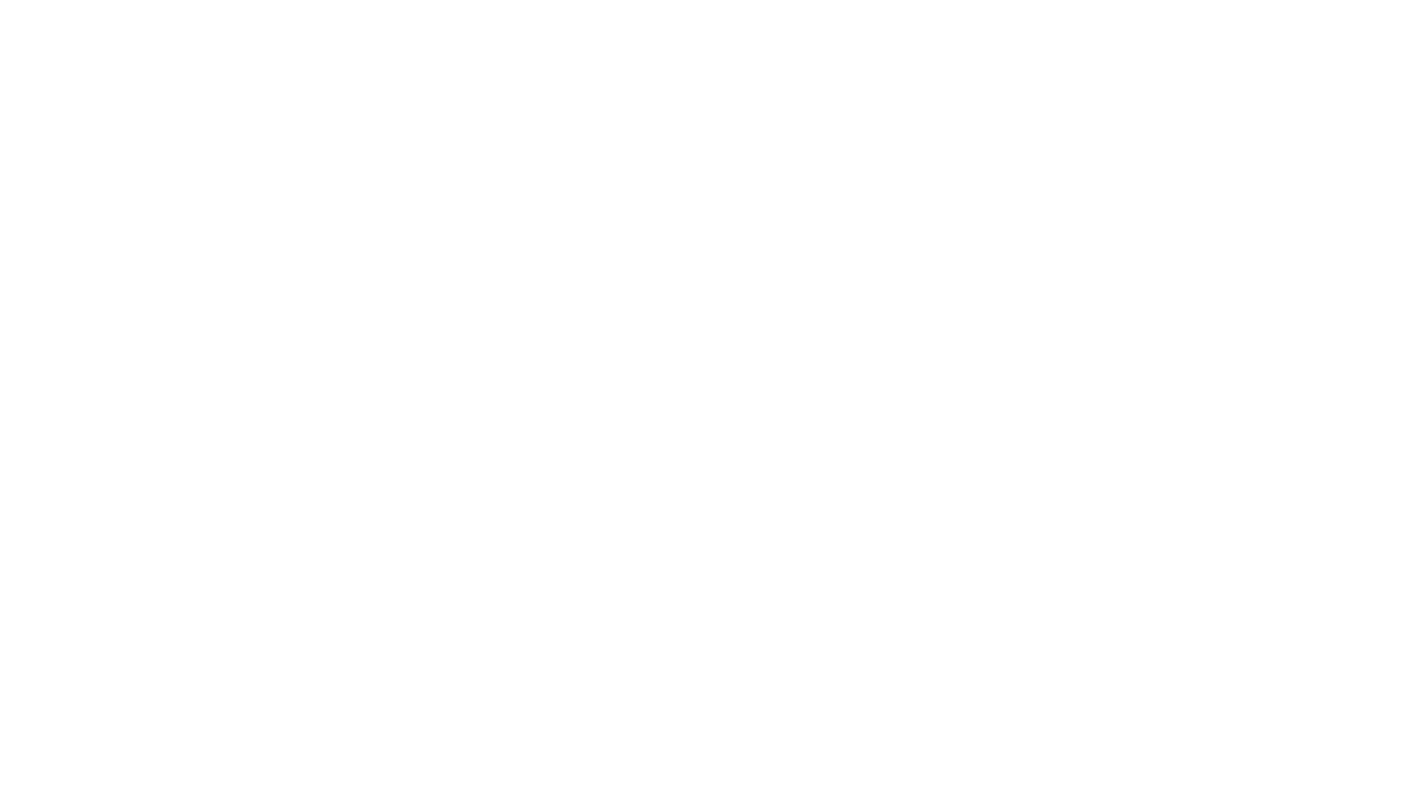 scroll, scrollTop: 0, scrollLeft: 0, axis: both 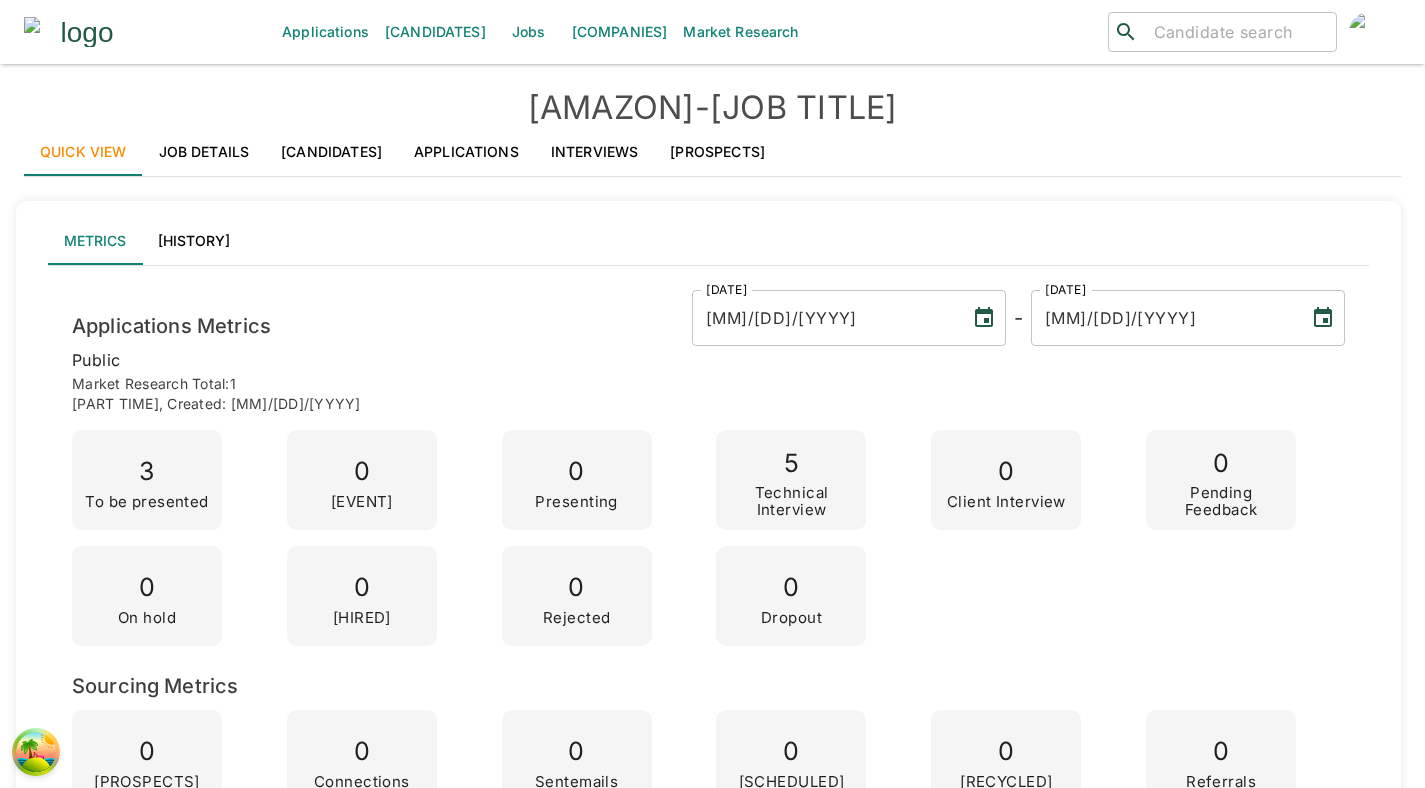 click on "[PROSPECTS]" at bounding box center (717, 152) 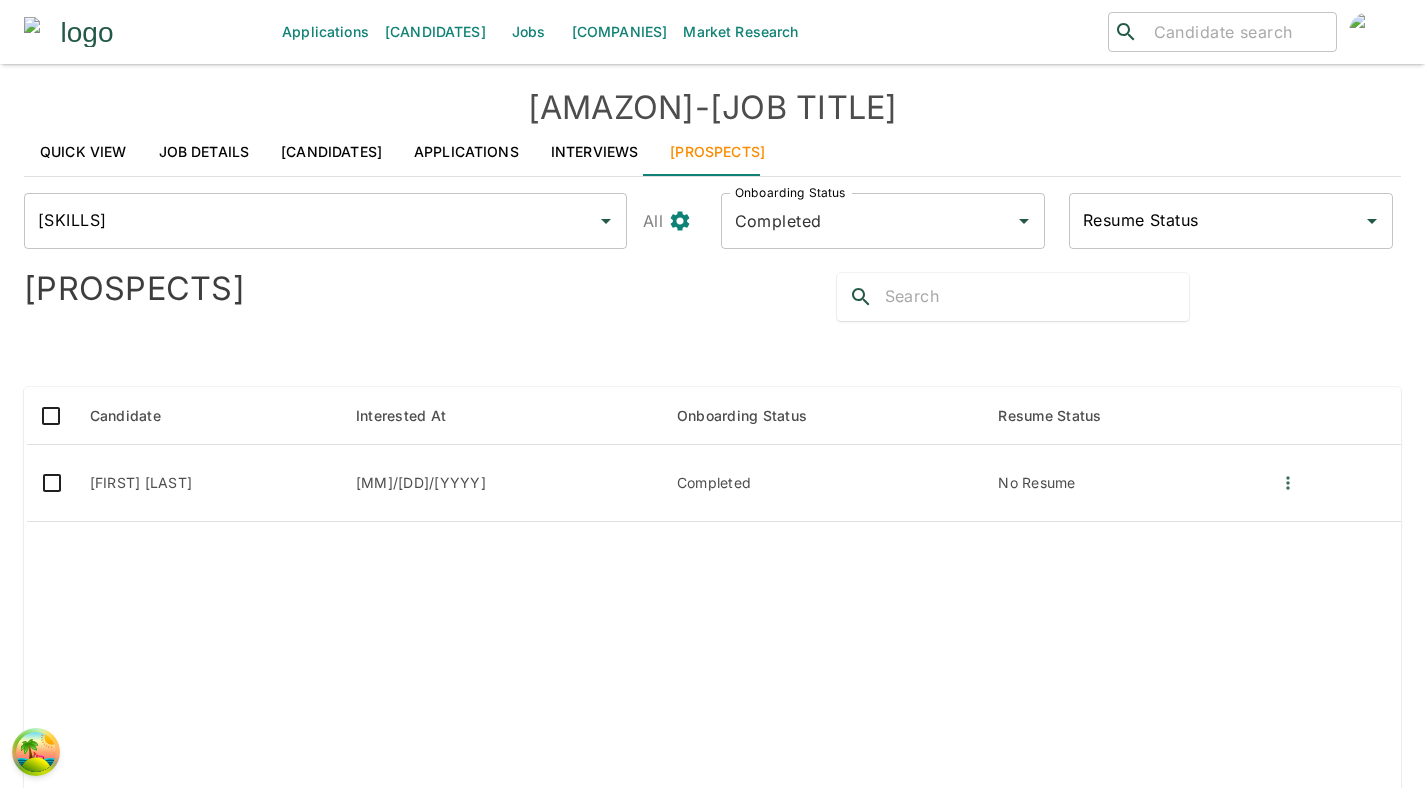 click on "Interviews" at bounding box center [595, 152] 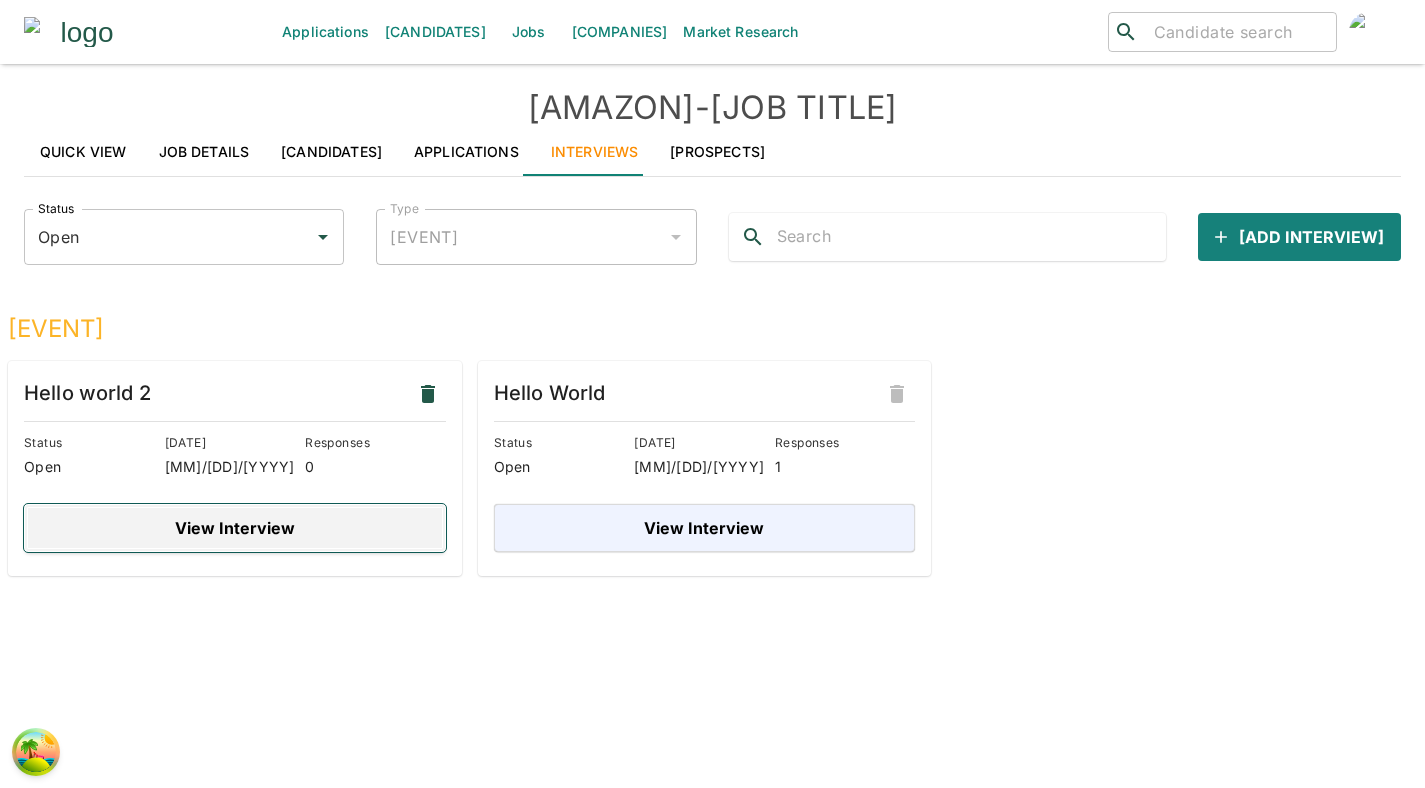 click on "View Interview" at bounding box center (235, 528) 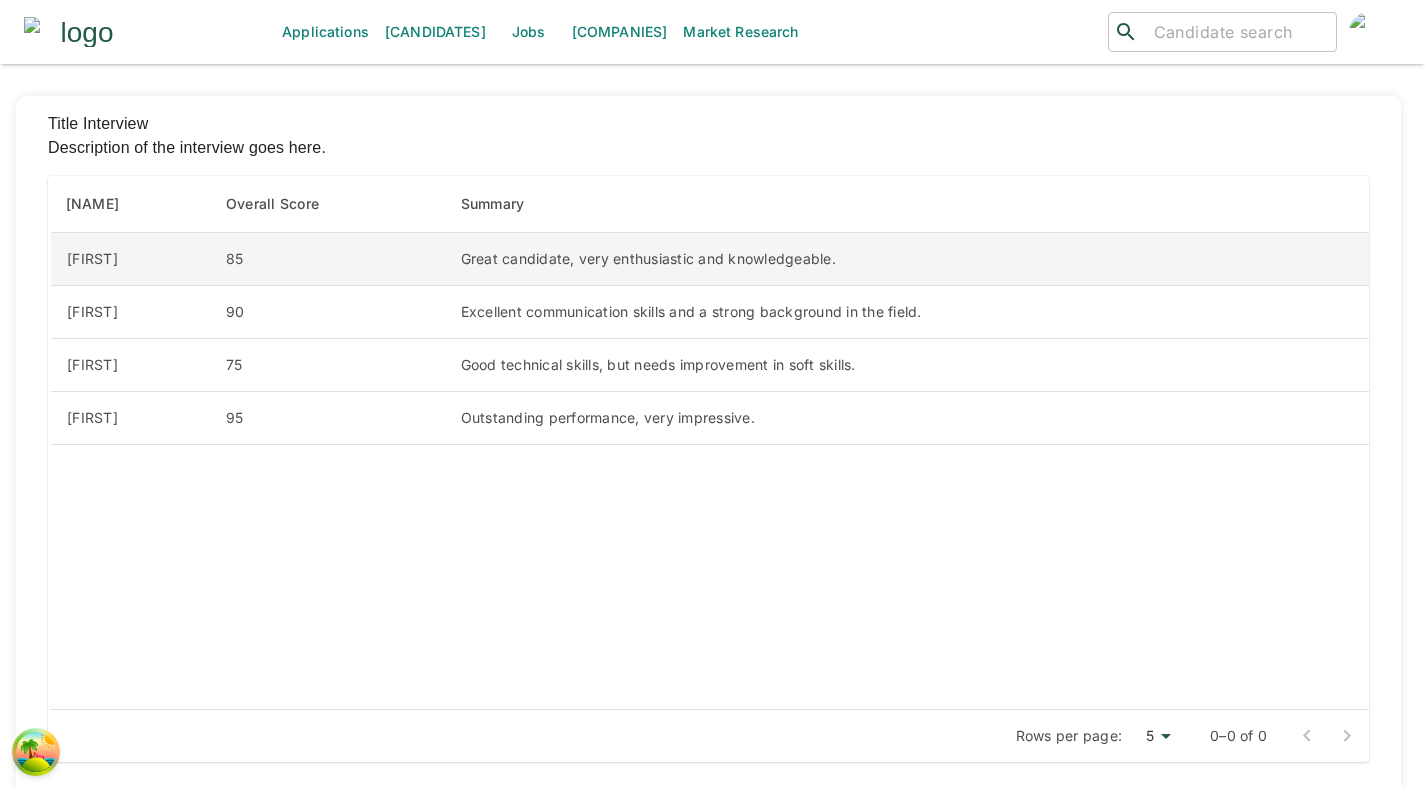 click on "Great candidate, very enthusiastic and knowledgeable." at bounding box center [907, 259] 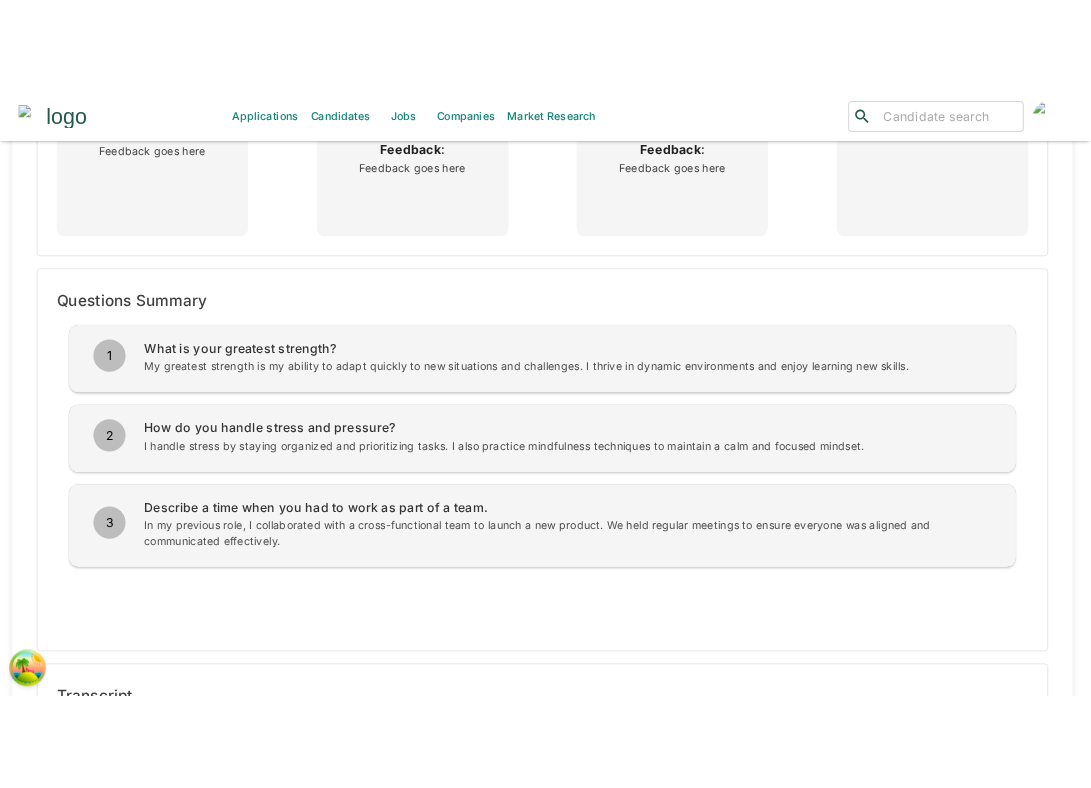 scroll, scrollTop: 0, scrollLeft: 0, axis: both 